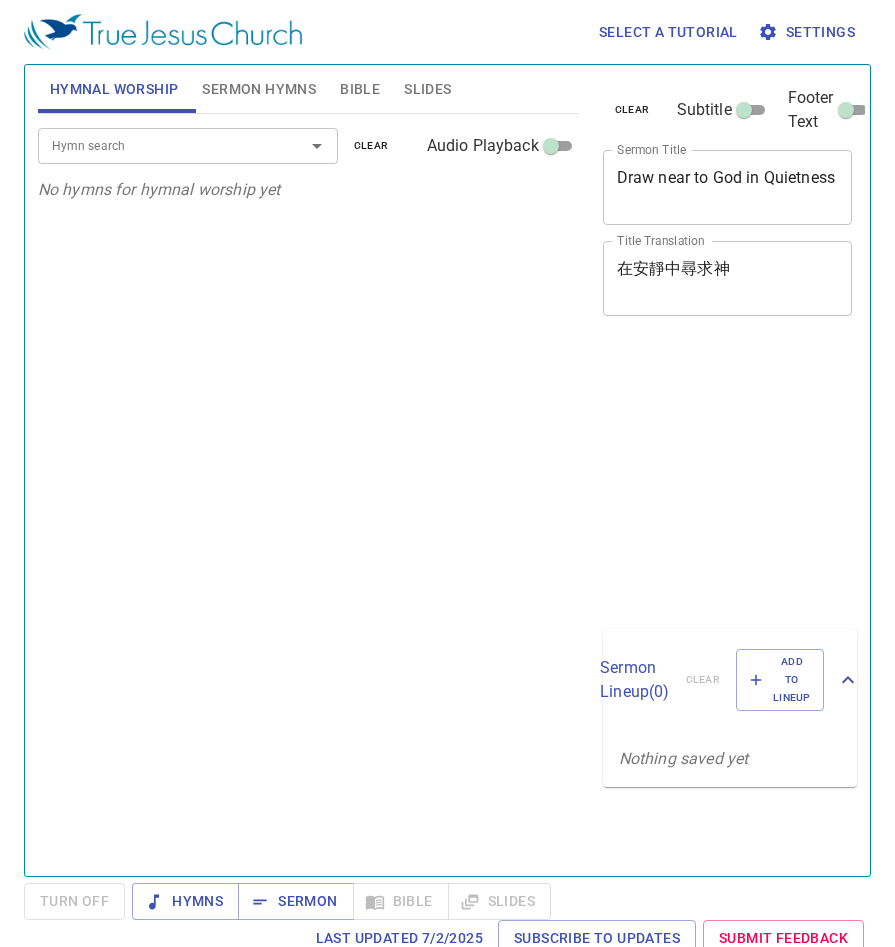 scroll, scrollTop: 0, scrollLeft: 0, axis: both 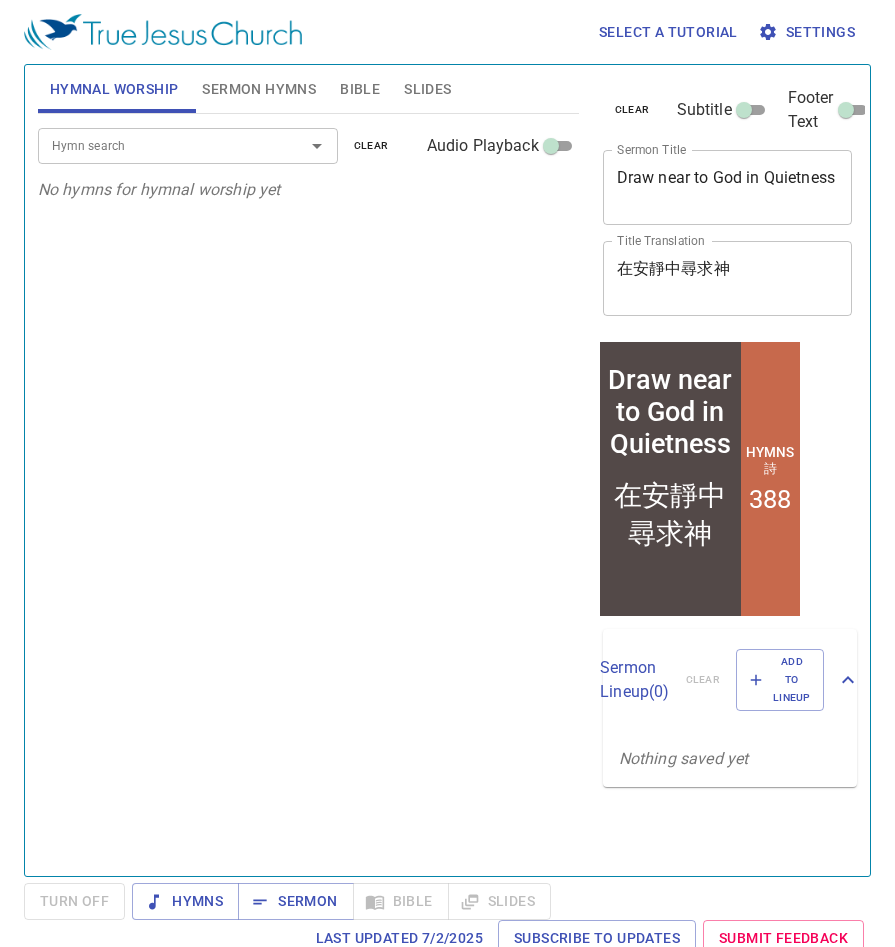 drag, startPoint x: 840, startPoint y: 172, endPoint x: 609, endPoint y: 167, distance: 231.05411 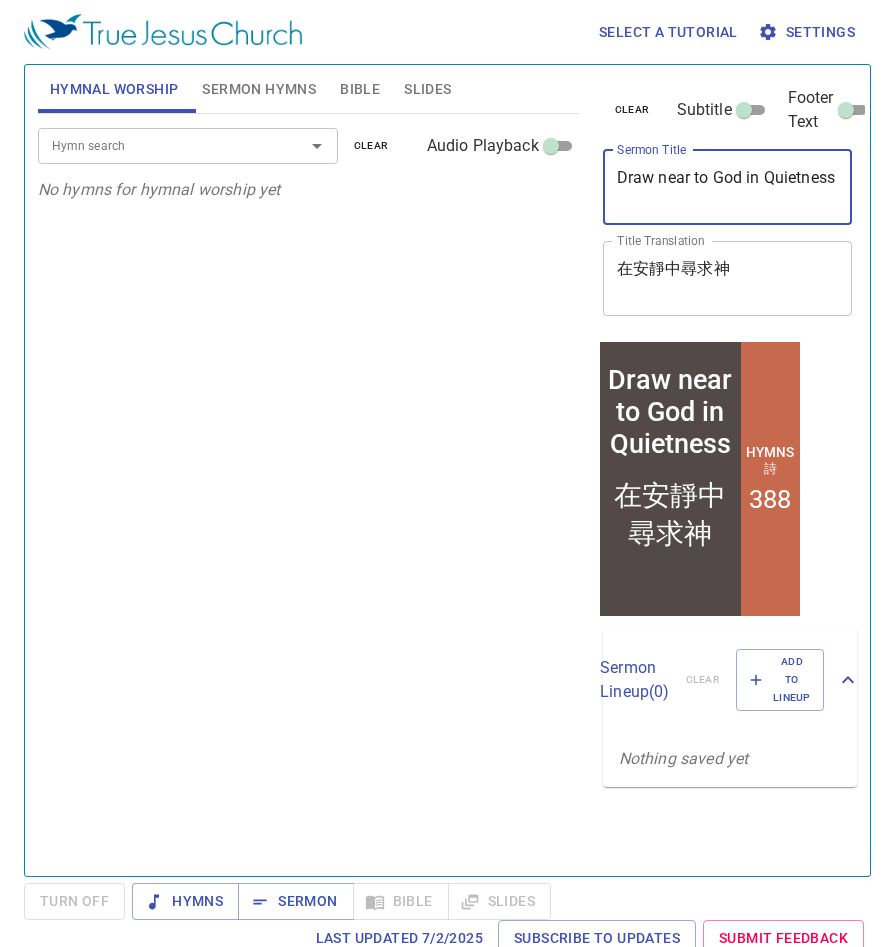 paste on "If Only I May Touch His Garments" 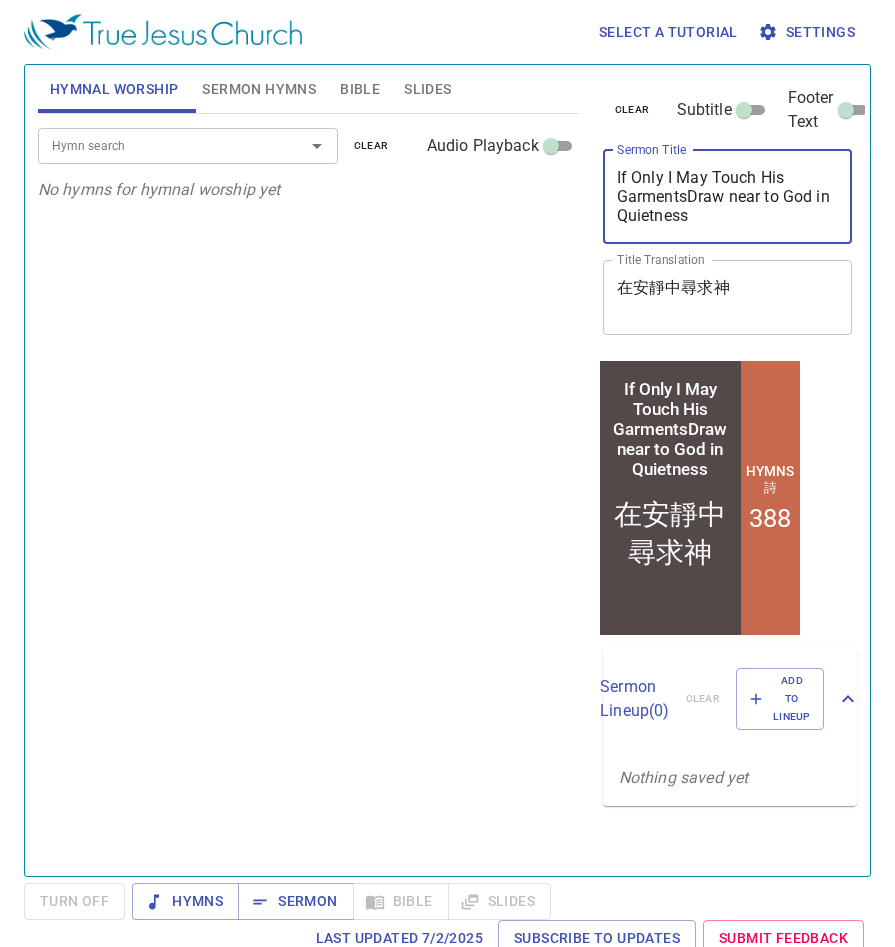 click on "If Only I May Touch His GarmentsDraw near to God in Quietness" at bounding box center (728, 196) 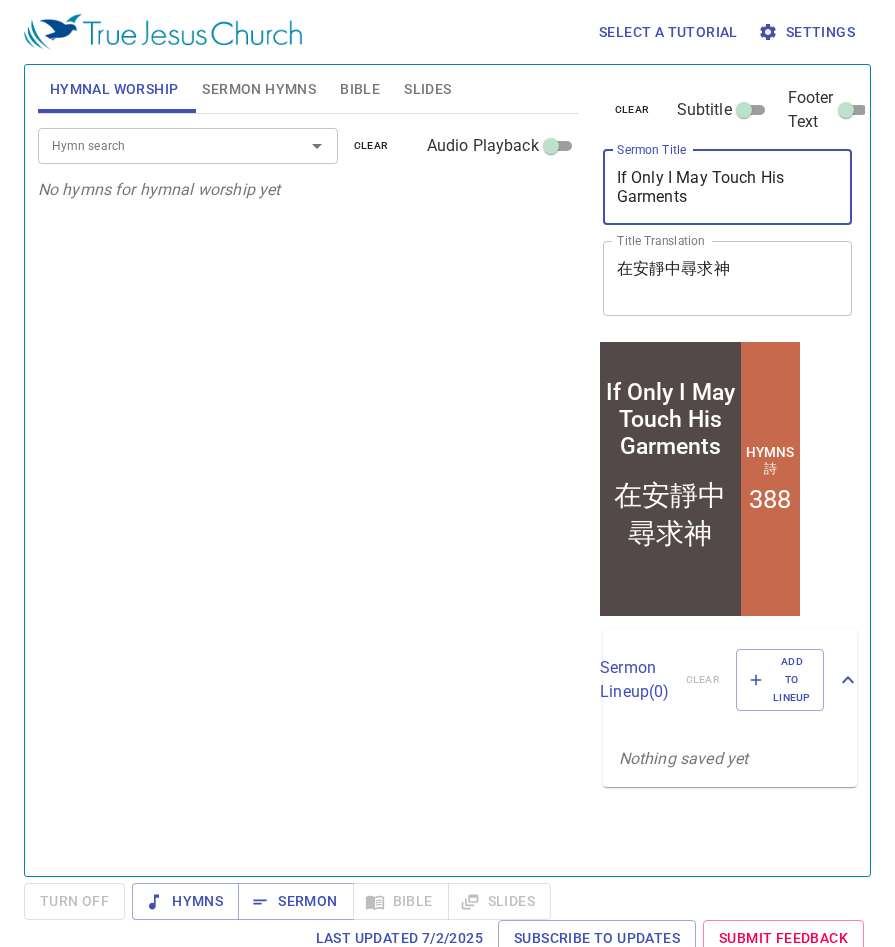 type on "If Only I May Touch His Garments" 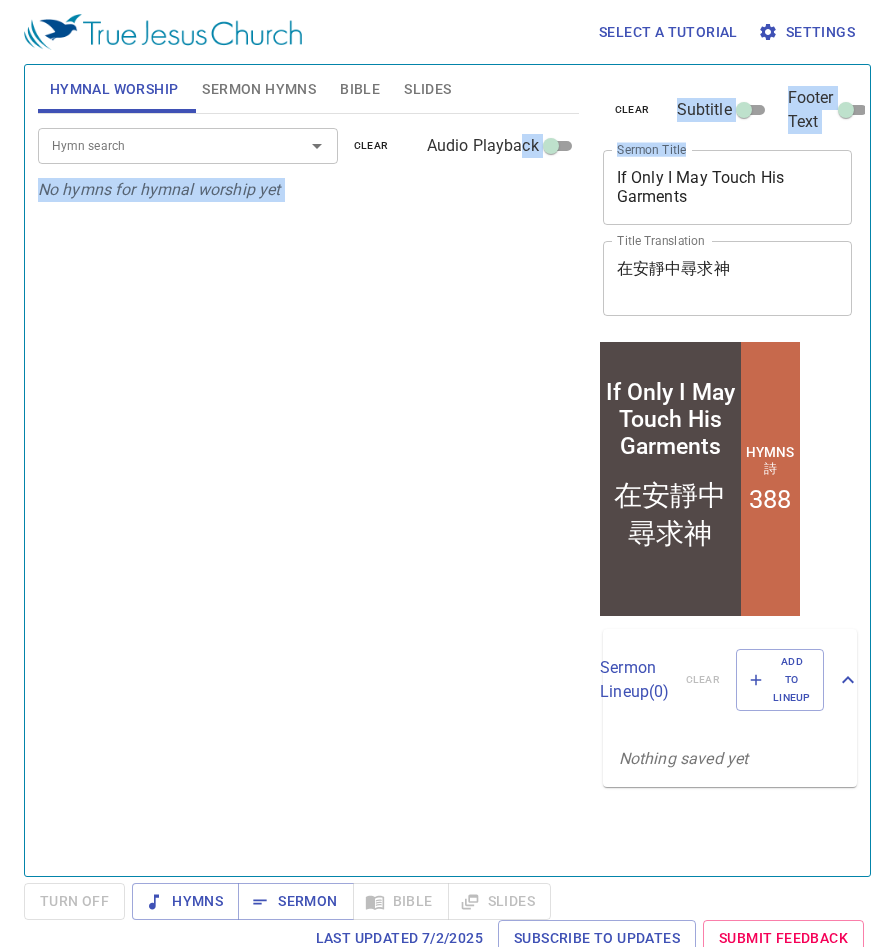 drag, startPoint x: 648, startPoint y: 196, endPoint x: 523, endPoint y: 143, distance: 135.77187 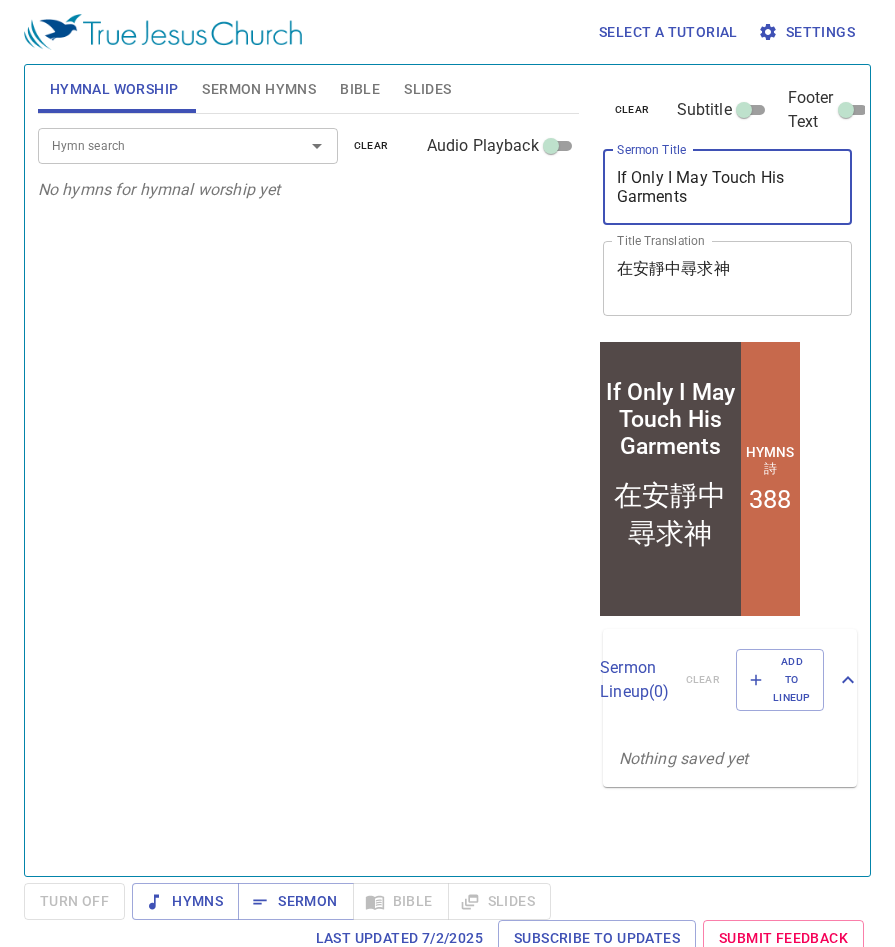 drag, startPoint x: 523, startPoint y: 143, endPoint x: 673, endPoint y: 171, distance: 152.59096 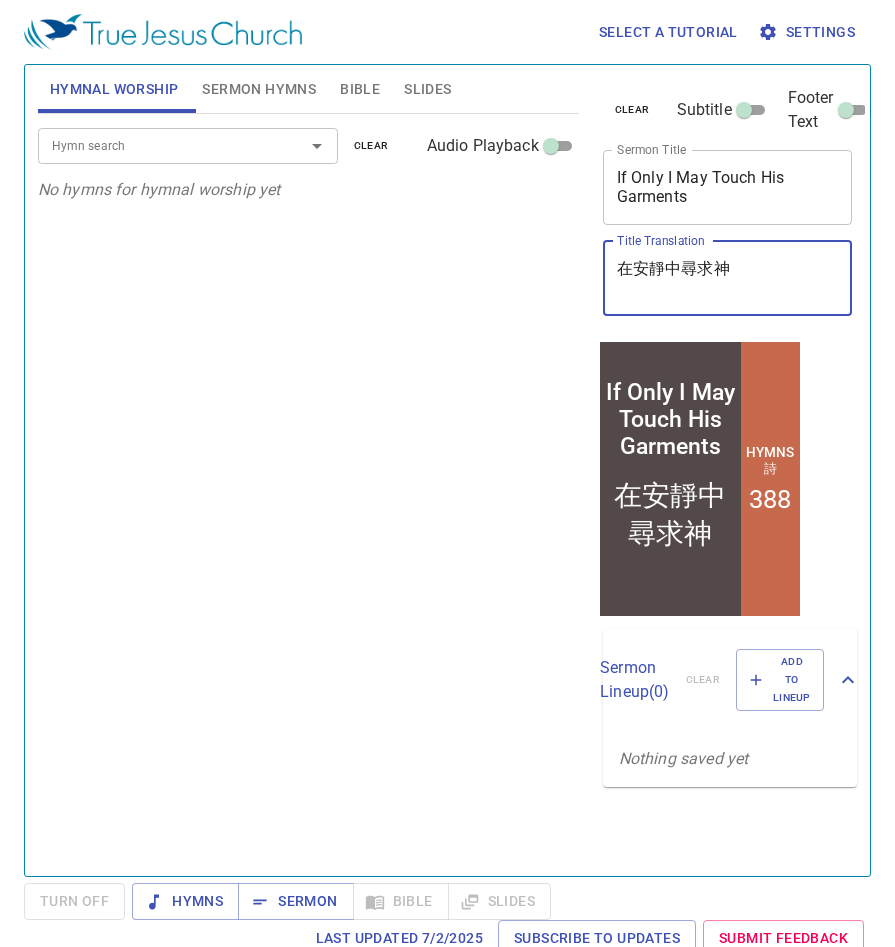 drag, startPoint x: 772, startPoint y: 283, endPoint x: 729, endPoint y: 273, distance: 44.14748 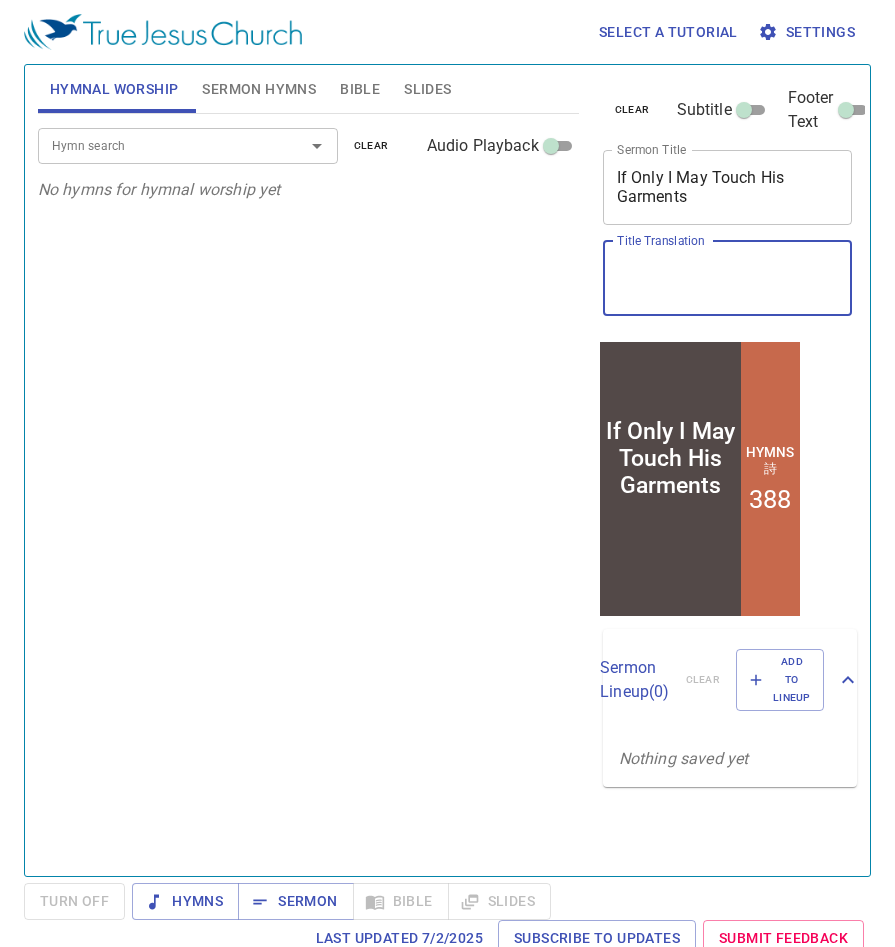 type 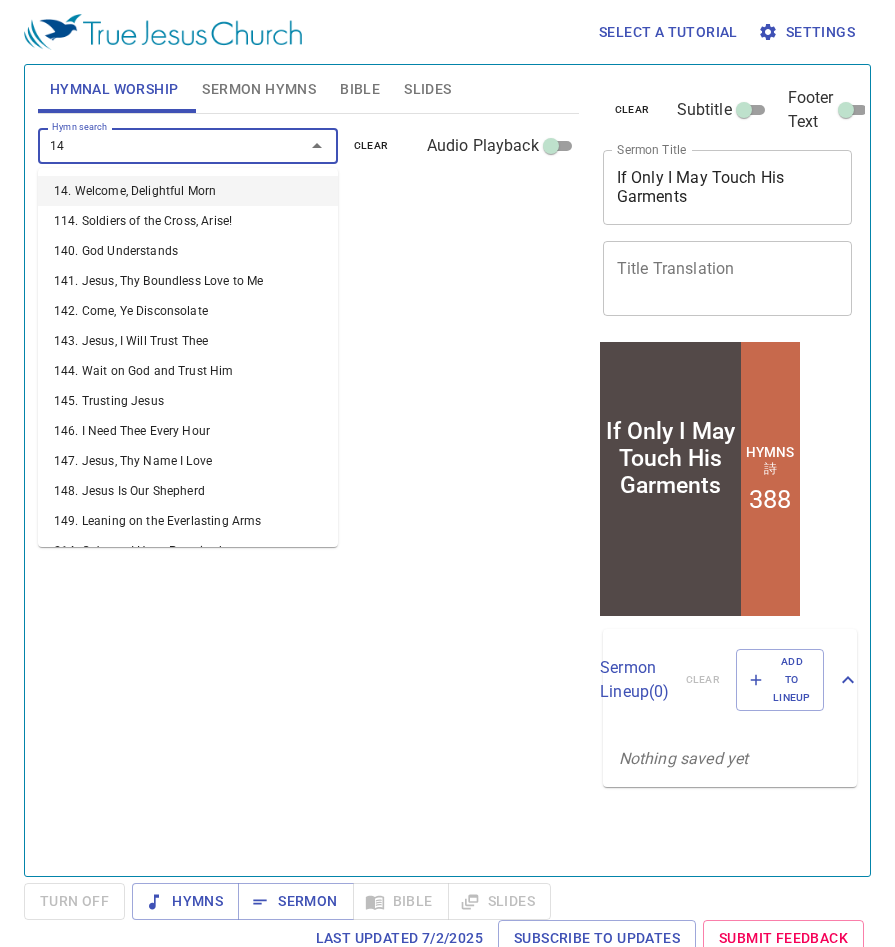 type on "146" 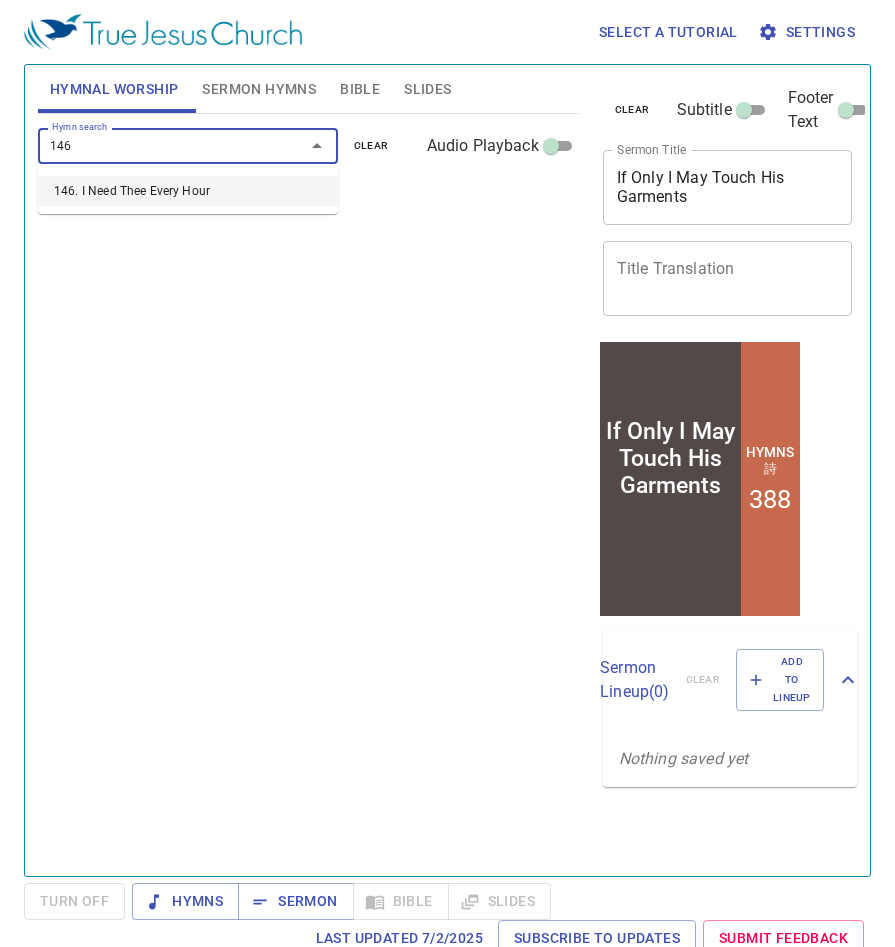 type 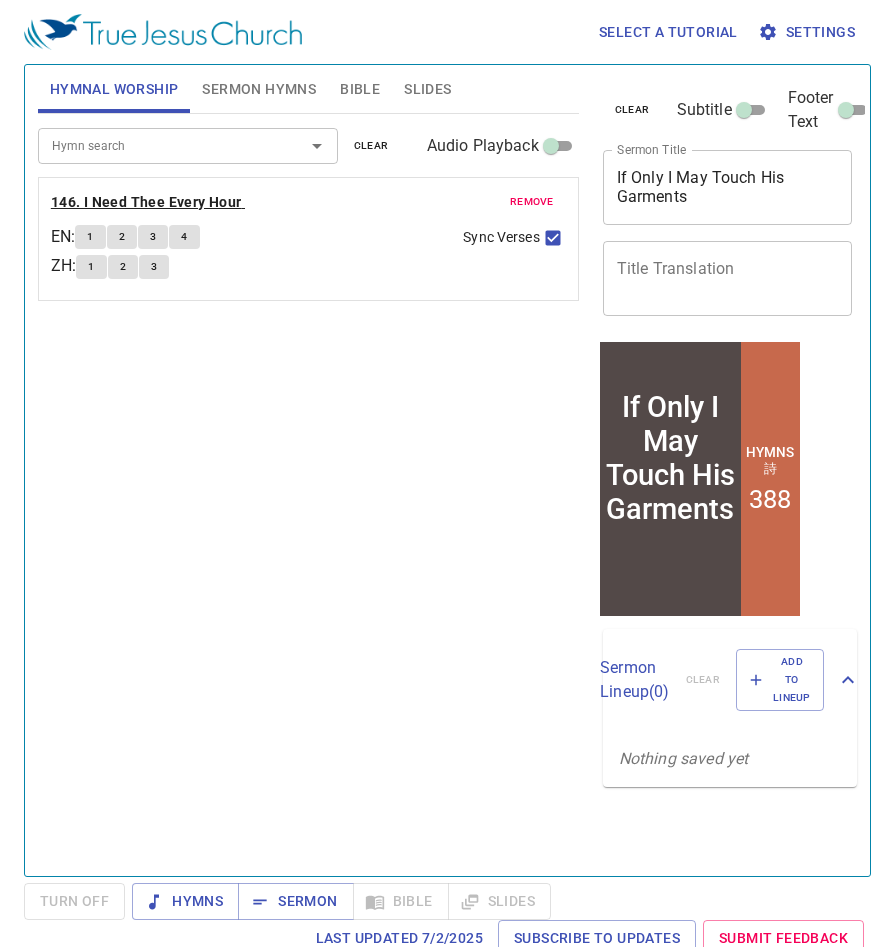 click on "146. I Need Thee Every Hour" at bounding box center (146, 202) 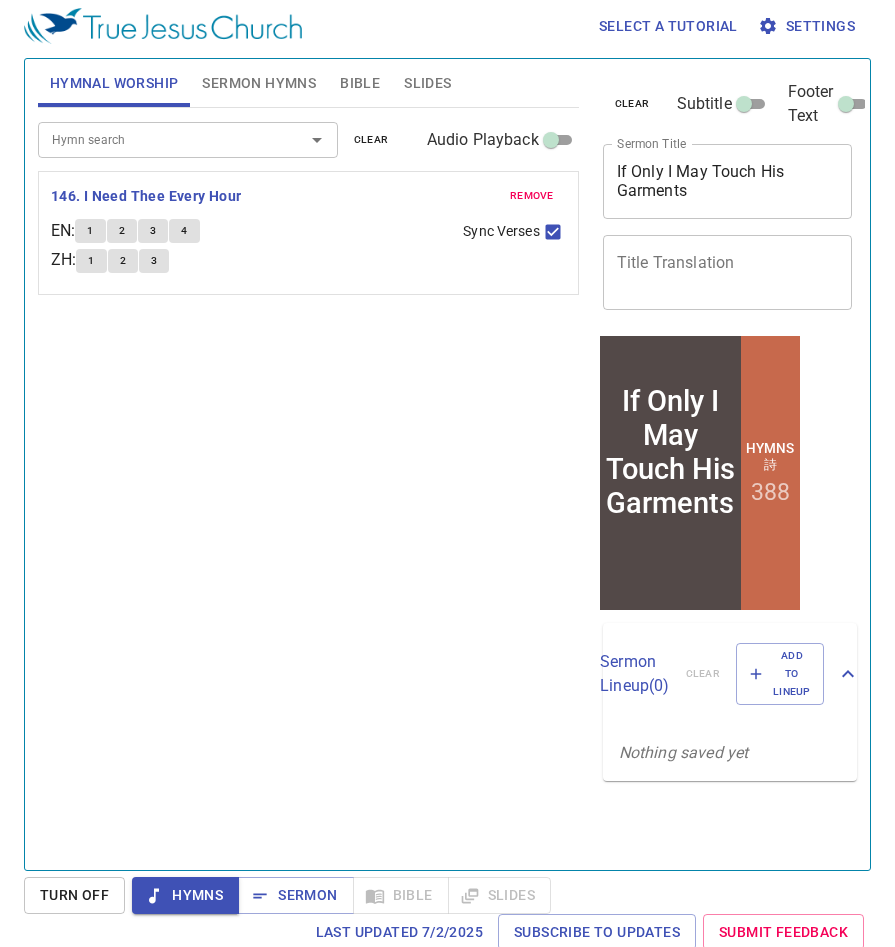 scroll, scrollTop: 9, scrollLeft: 0, axis: vertical 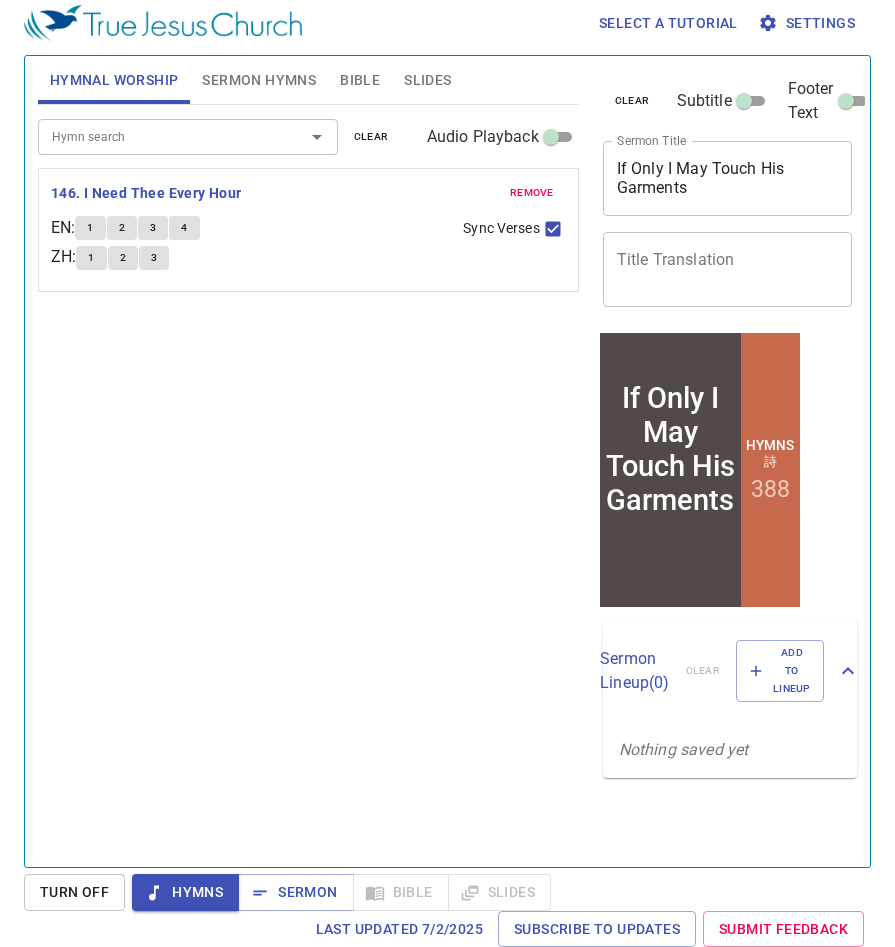click on "Hymn search Hymn search   clear Audio Playback remove 146. I Need Thee Every Hour   EN :   1 2 3 4 ZH :   1 2 3 Sync Verses" at bounding box center [308, 477] 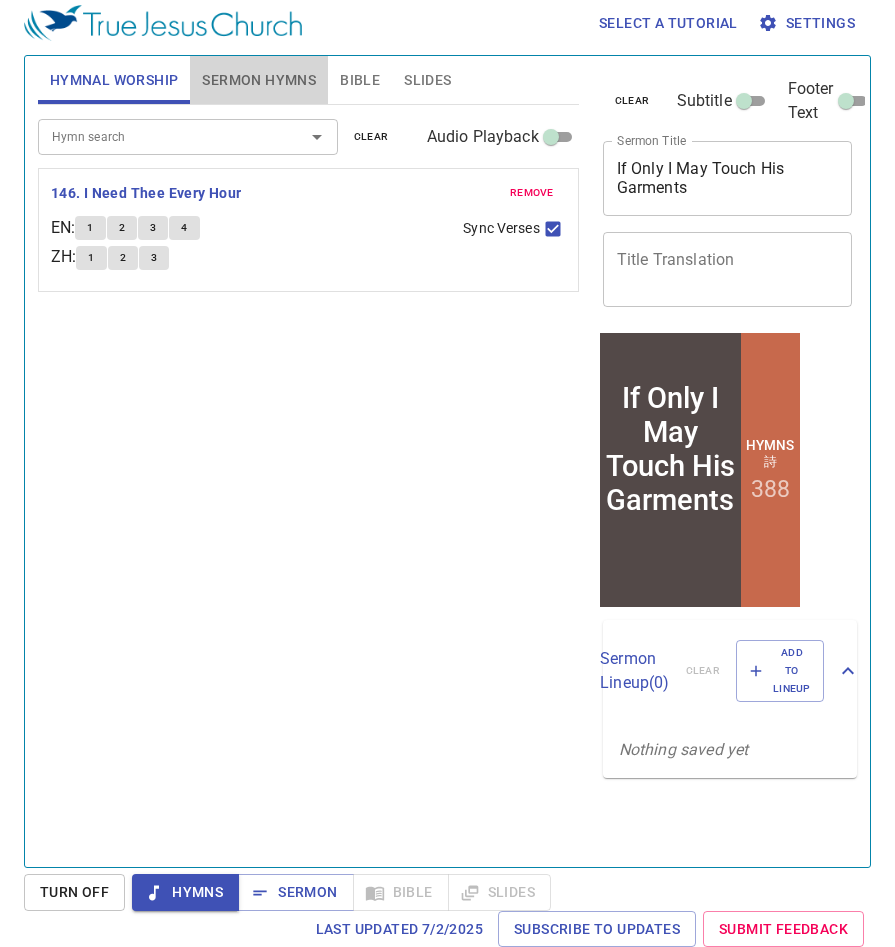 click on "Sermon Hymns" at bounding box center (259, 80) 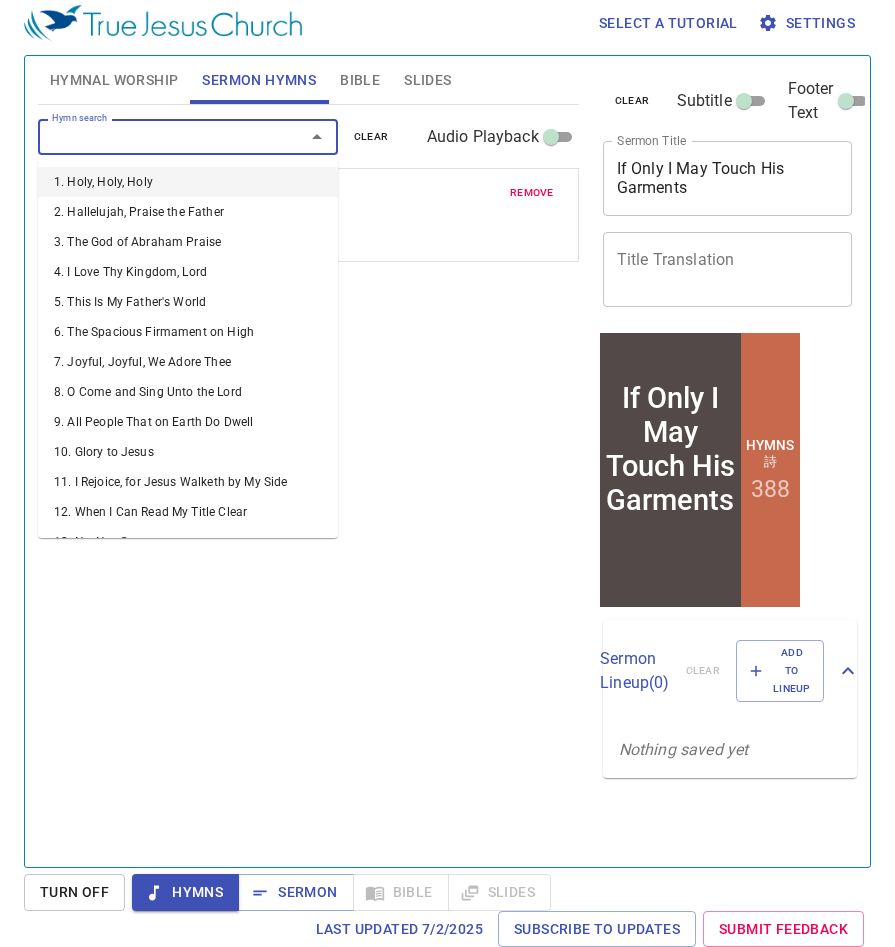 click on "Hymn search" at bounding box center [158, 136] 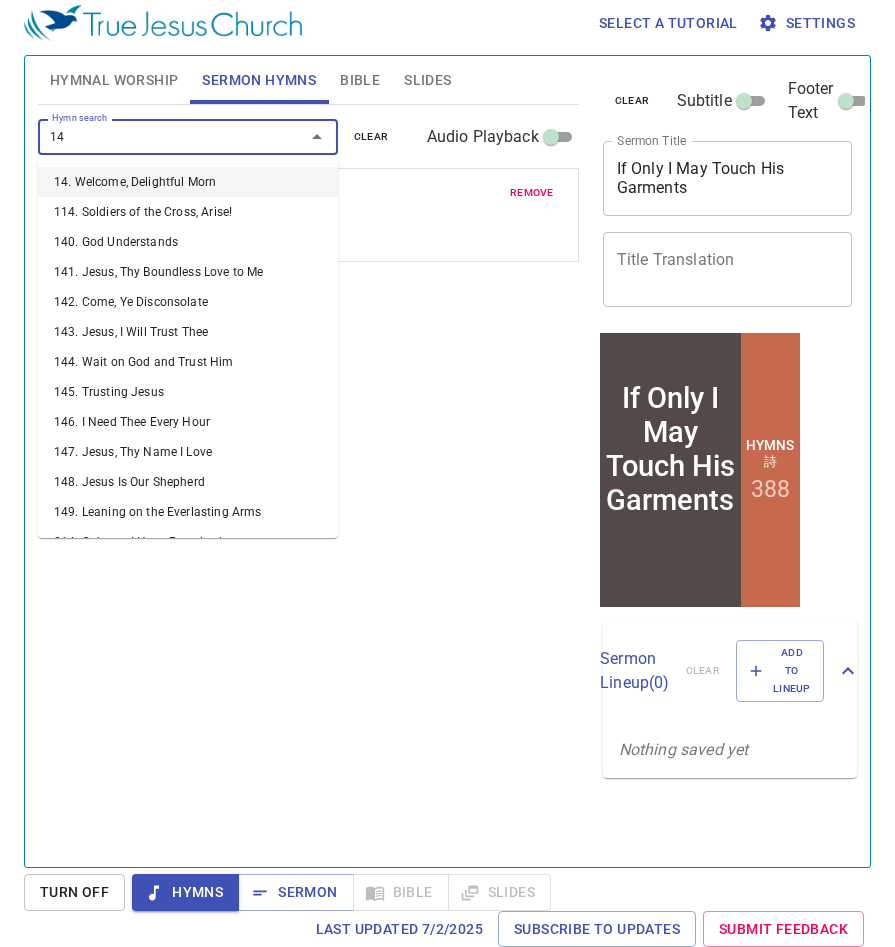 type on "146" 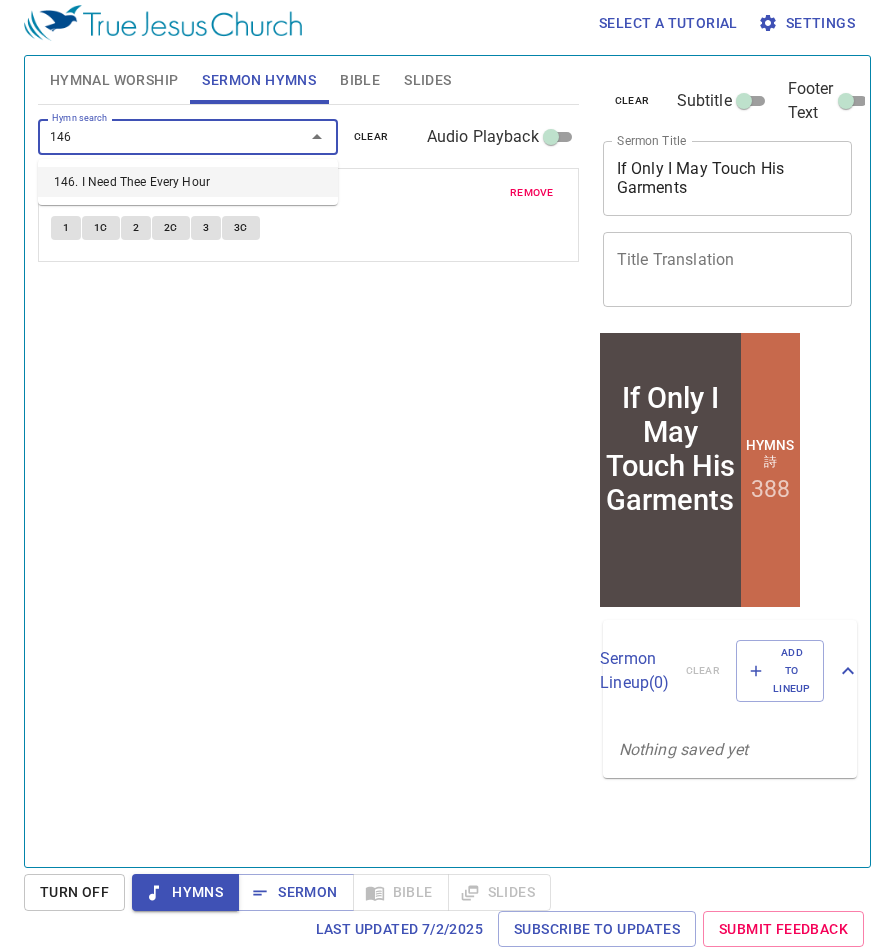 type 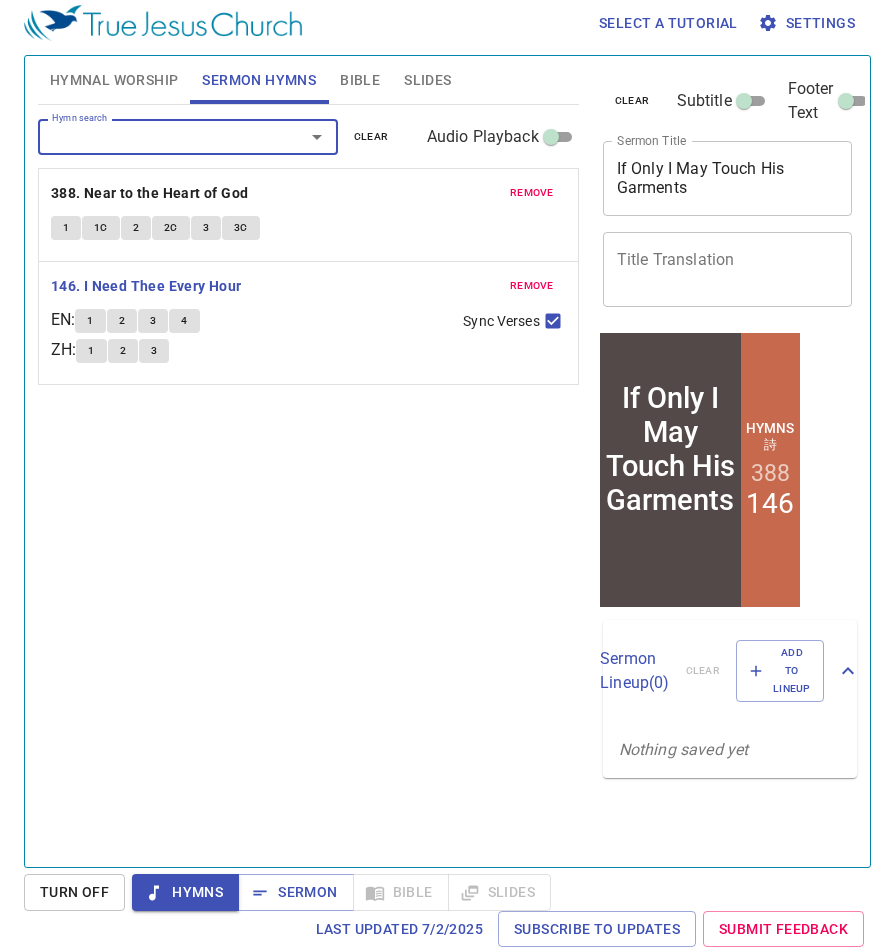click on "remove" at bounding box center (532, 193) 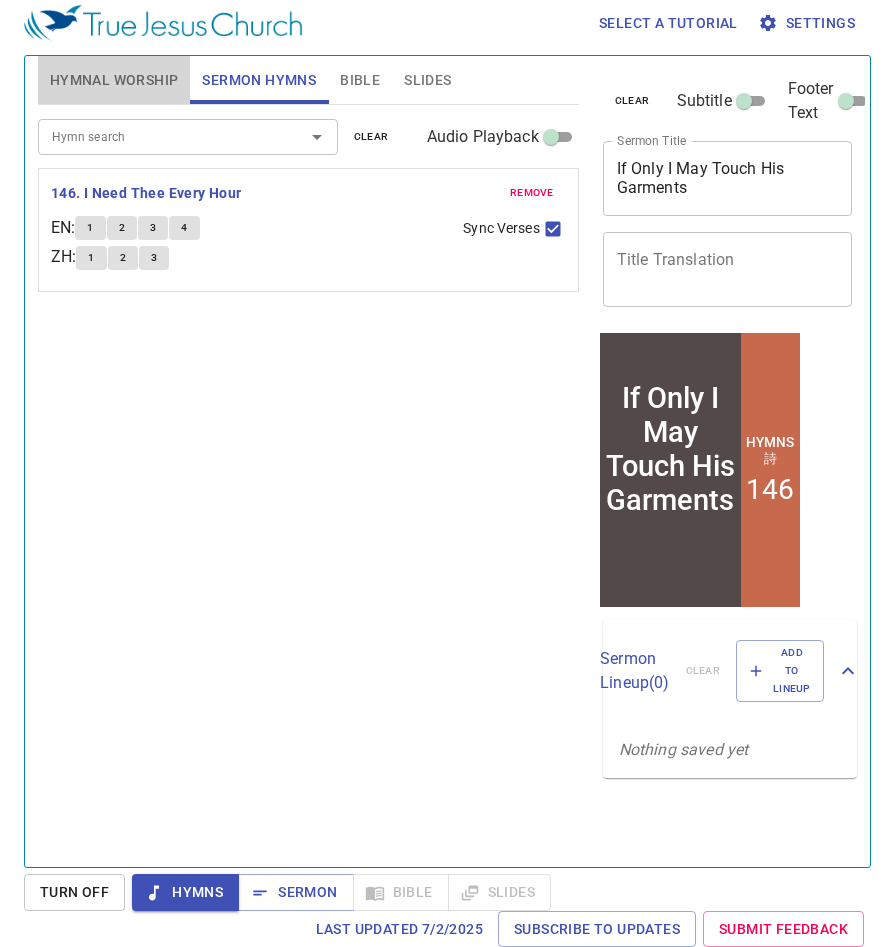 click on "Hymnal Worship" at bounding box center (114, 80) 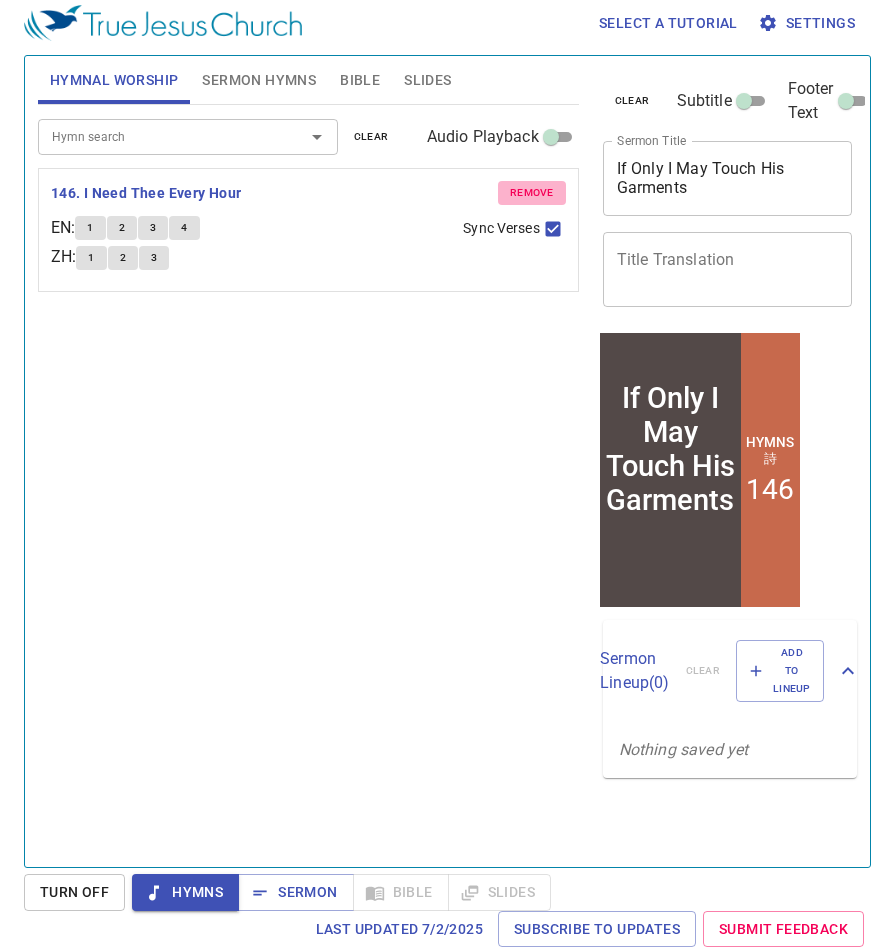 click on "remove" at bounding box center [532, 193] 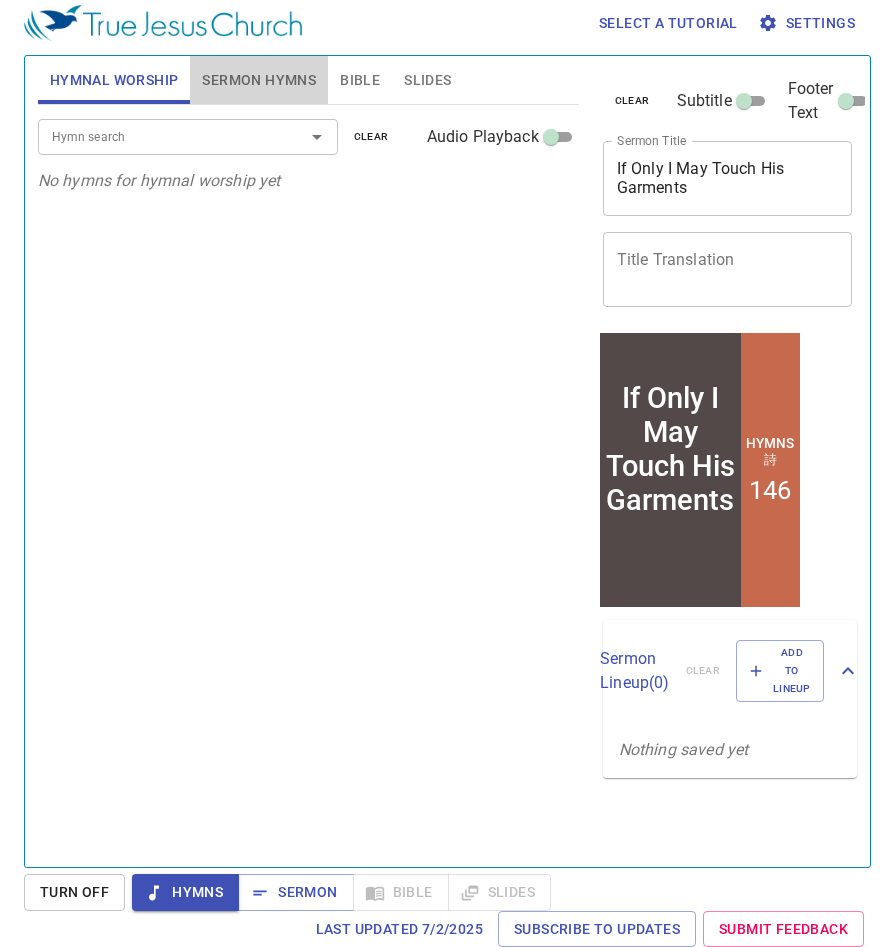 click on "Sermon Hymns" at bounding box center (259, 80) 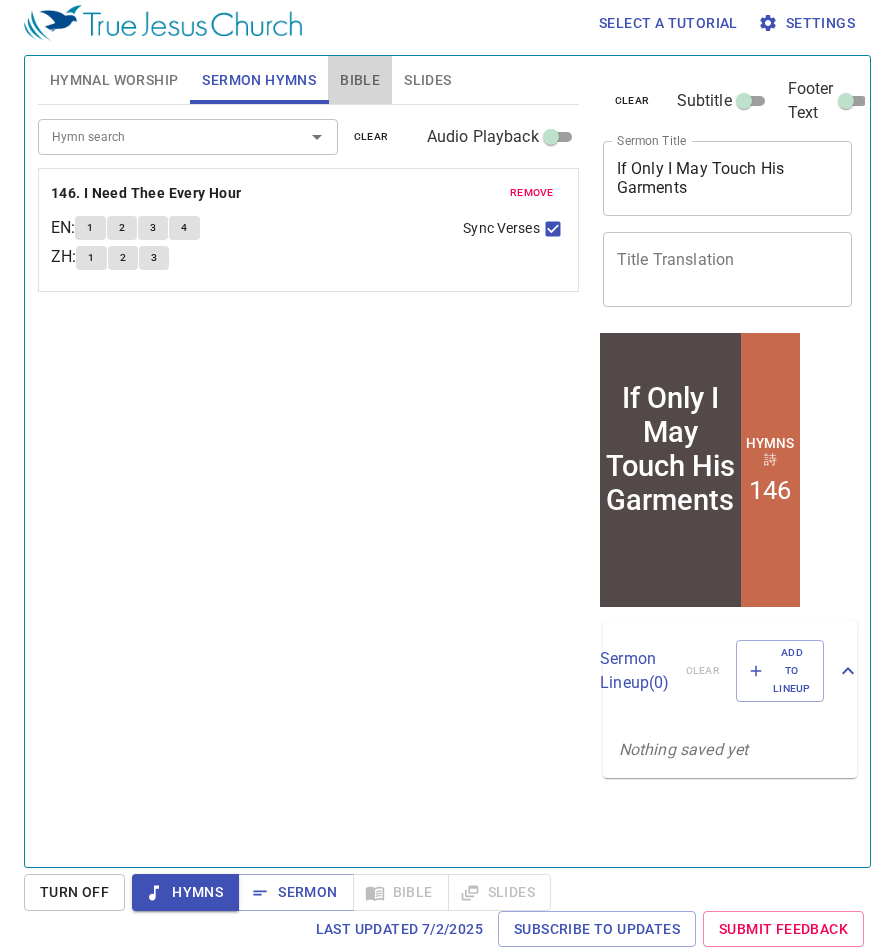 click on "Bible" at bounding box center [360, 80] 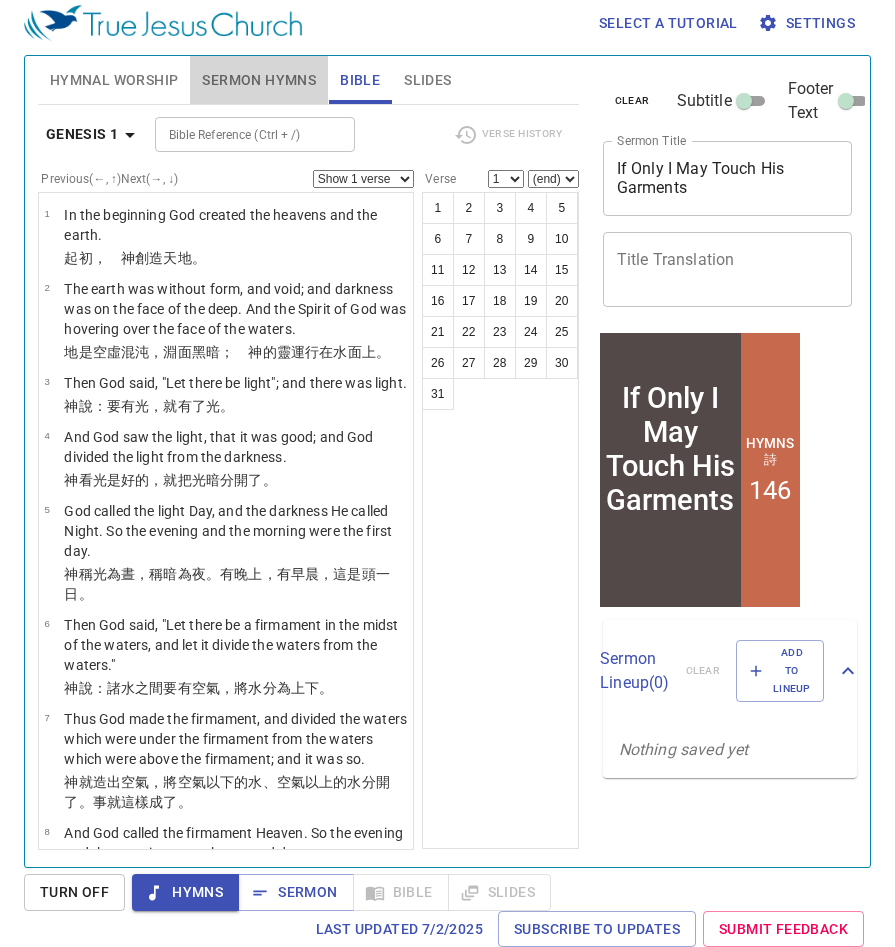 click on "Sermon Hymns" at bounding box center (259, 80) 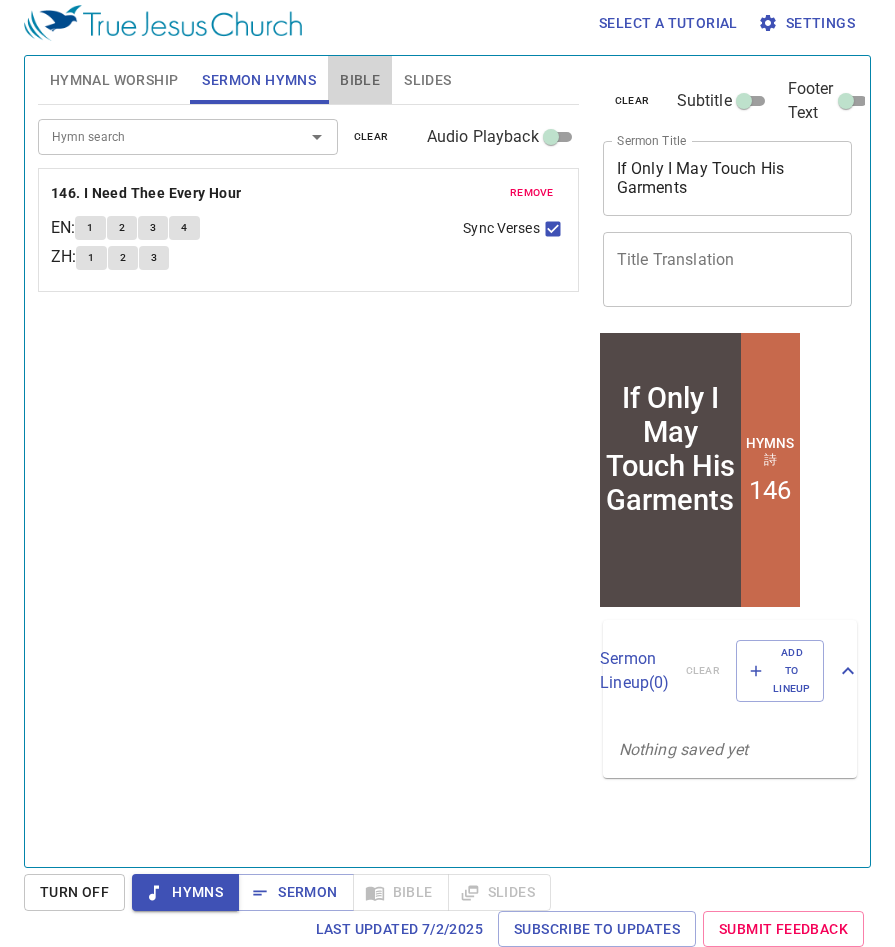 click on "Bible" at bounding box center [360, 80] 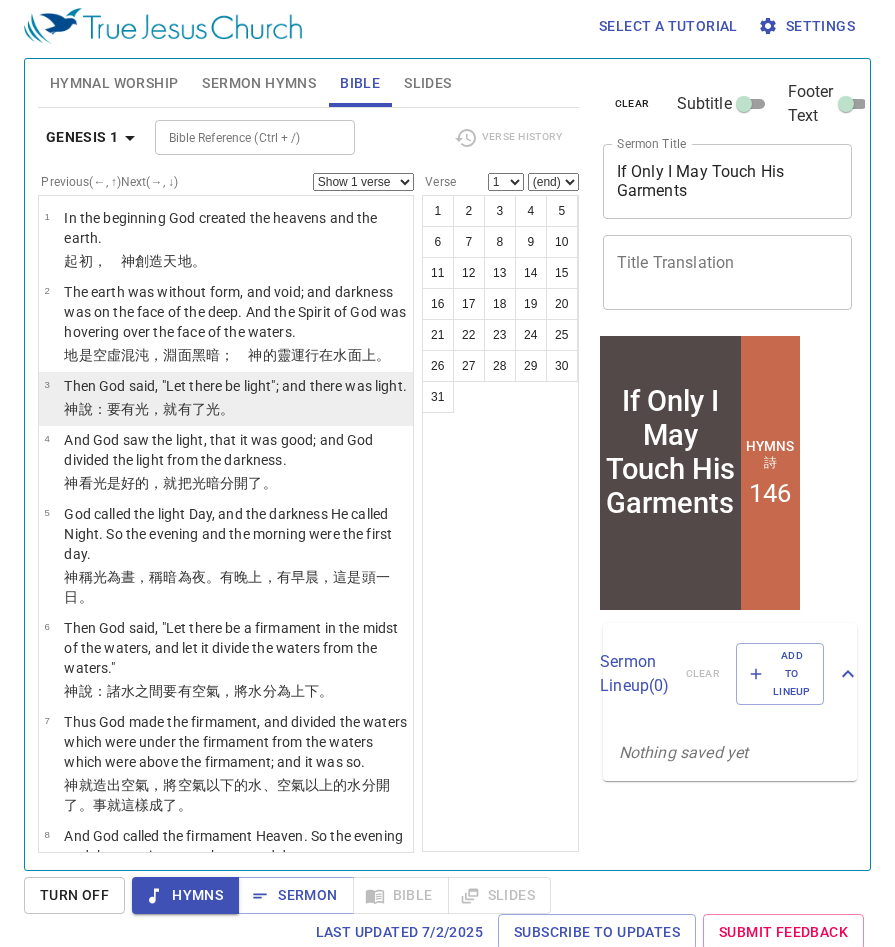 scroll, scrollTop: 9, scrollLeft: 0, axis: vertical 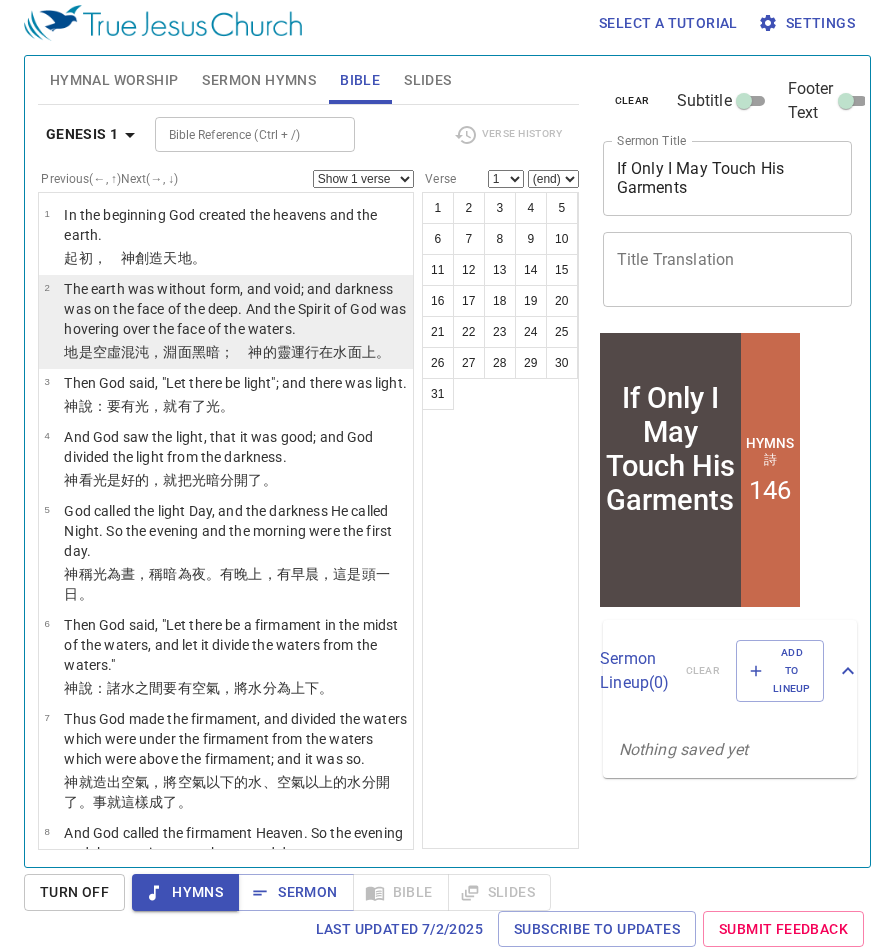 click on "The earth was without form, and void; and darkness was on the face of the deep. And the Spirit of God was hovering over the face of the waters." at bounding box center [235, 309] 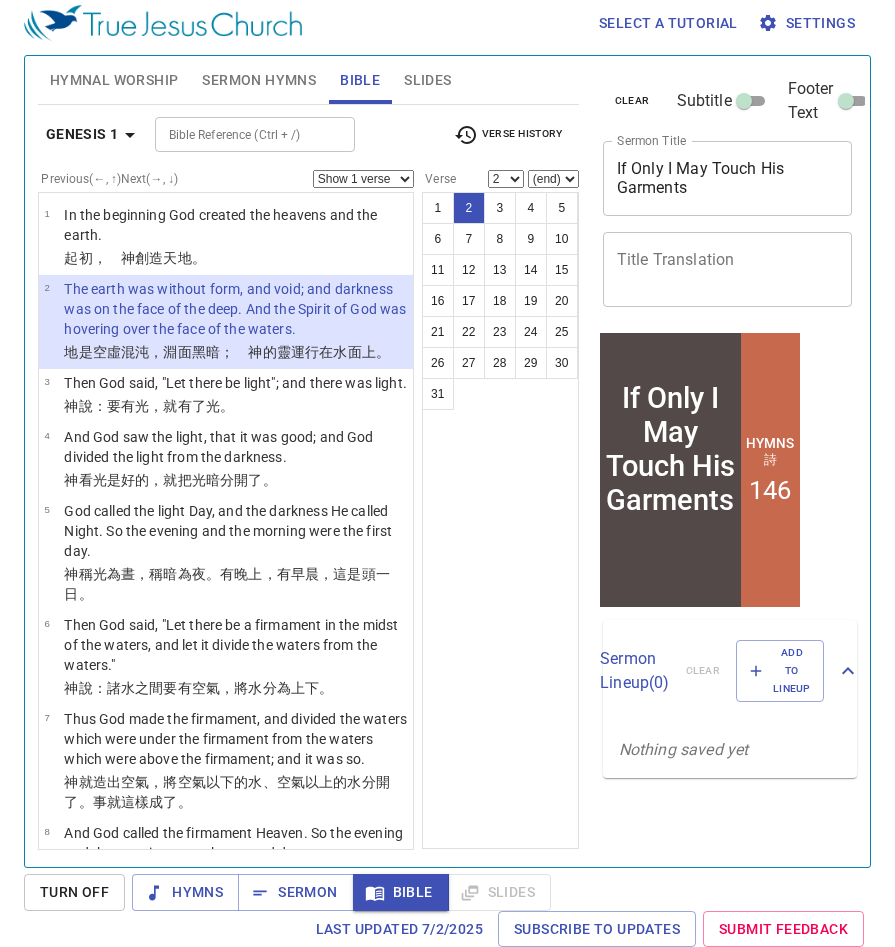 click on "The earth was without form, and void; and darkness was on the face of the deep. And the Spirit of God was hovering over the face of the waters." at bounding box center [235, 309] 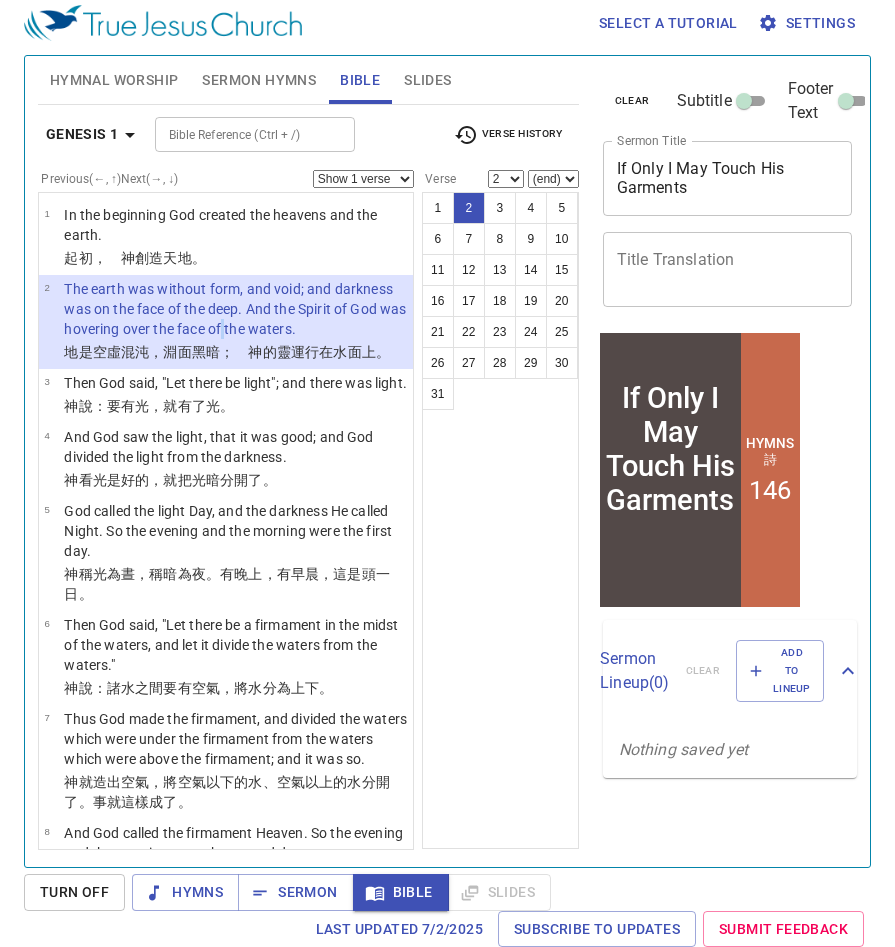 click on "The earth was without form, and void; and darkness was on the face of the deep. And the Spirit of God was hovering over the face of the waters." at bounding box center [235, 309] 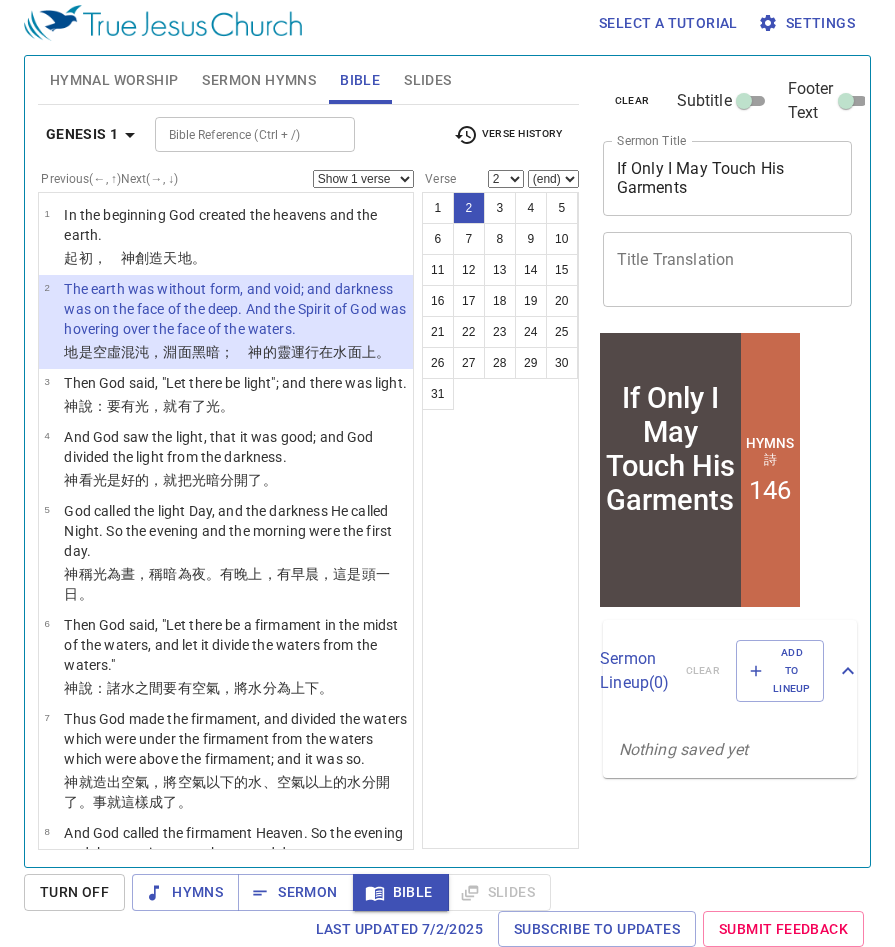 click on "1 2 3 4 5 6 7 8 9 10 11 12 13 14 15 16 17 18 19 20 21 22 23 24 25 26 27 28 29 30 31" at bounding box center (500, 520) 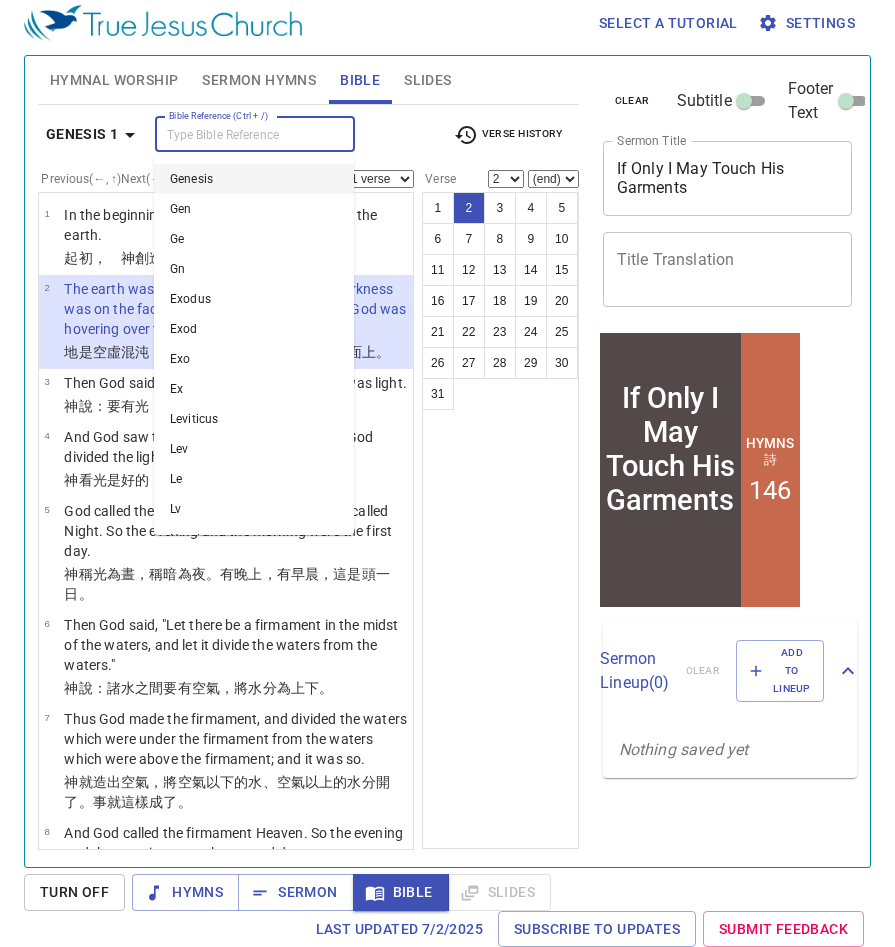 click on "Bible Reference (Ctrl + /)" at bounding box center (238, 134) 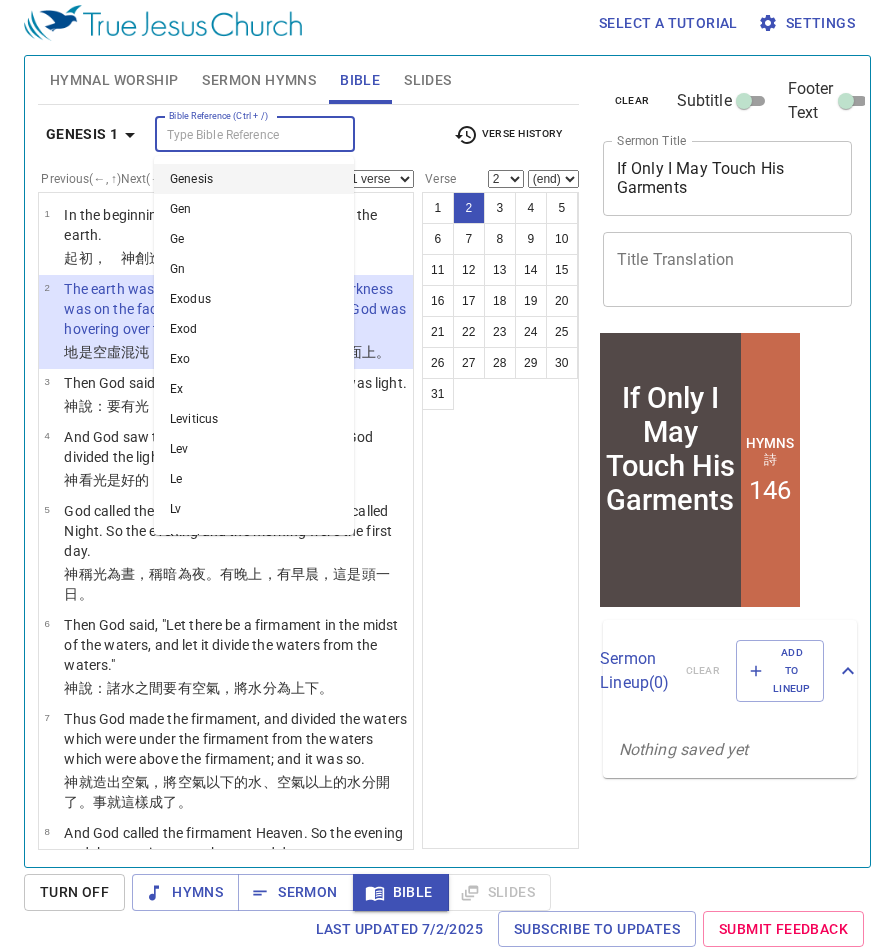 paste on "Mat 9:20-22" 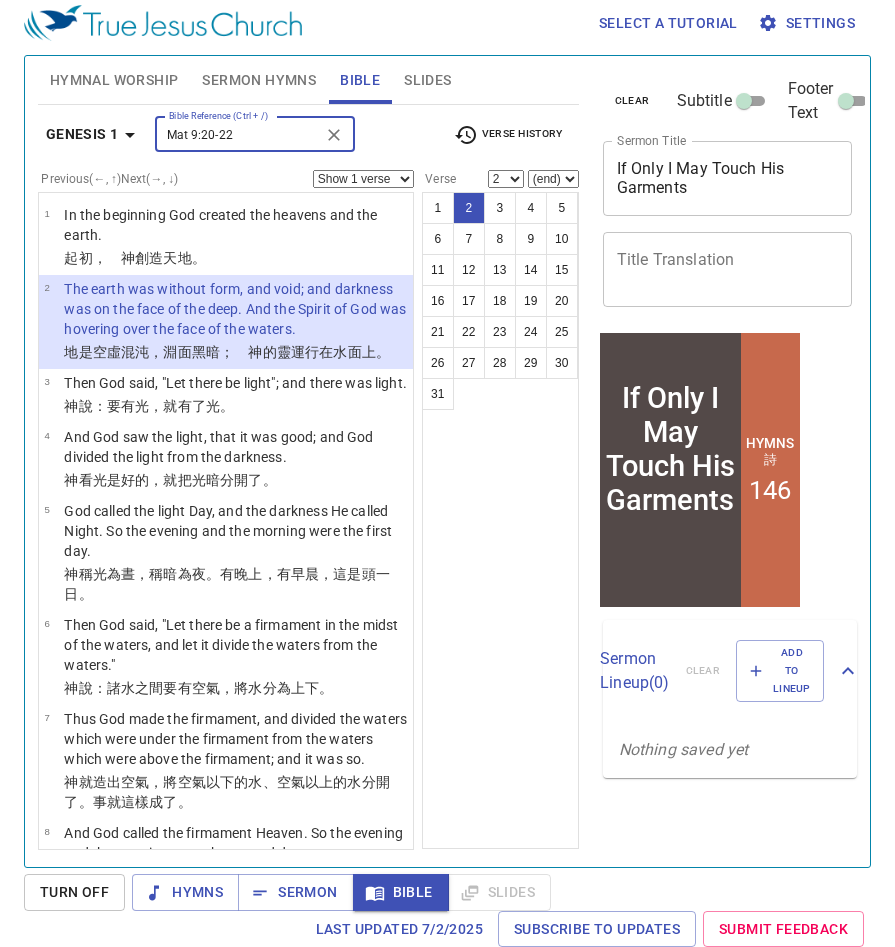 type on "Mat 9:20-22" 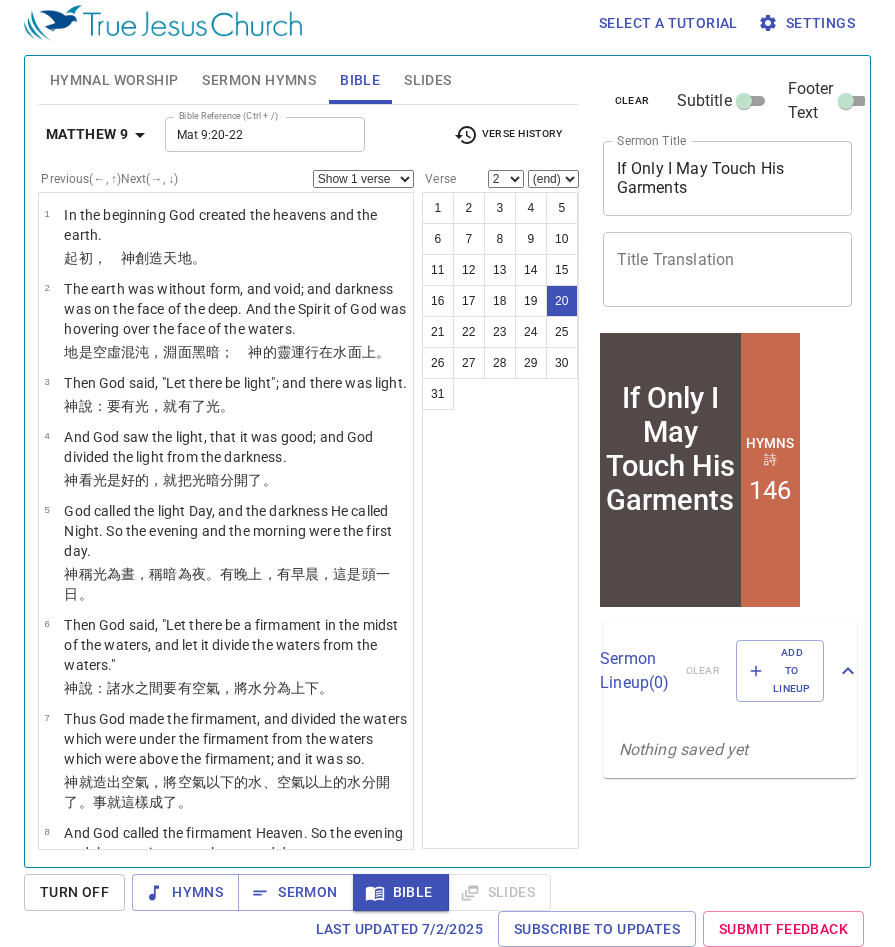 type 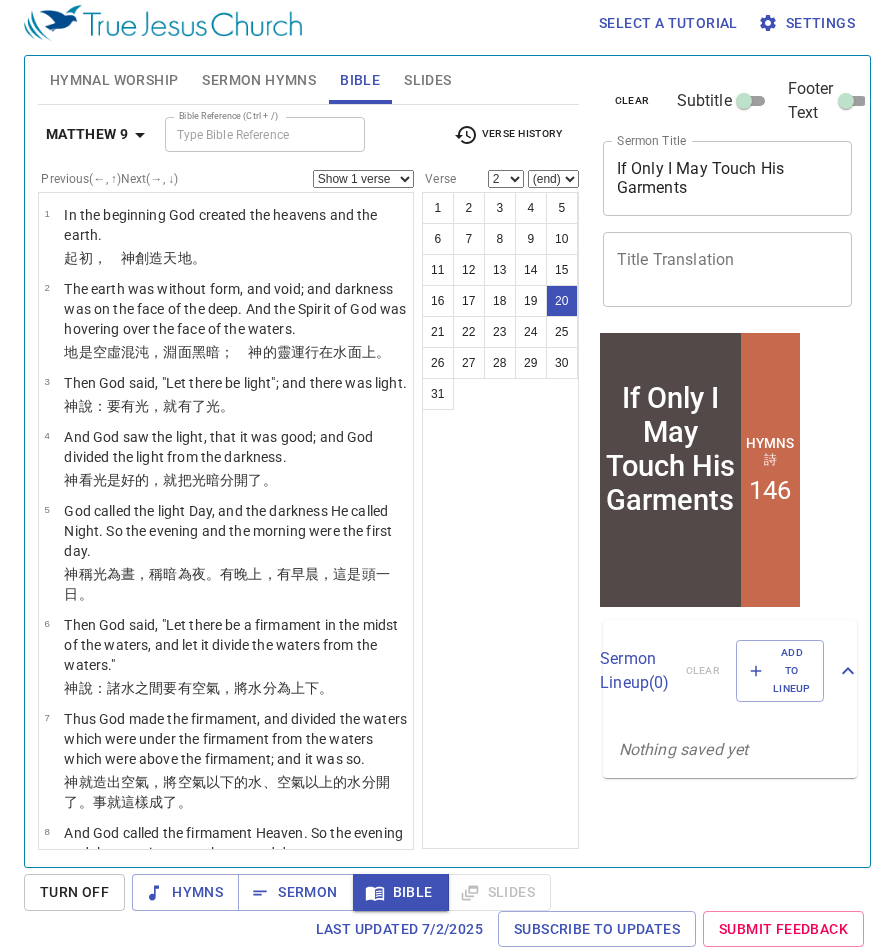 select on "20" 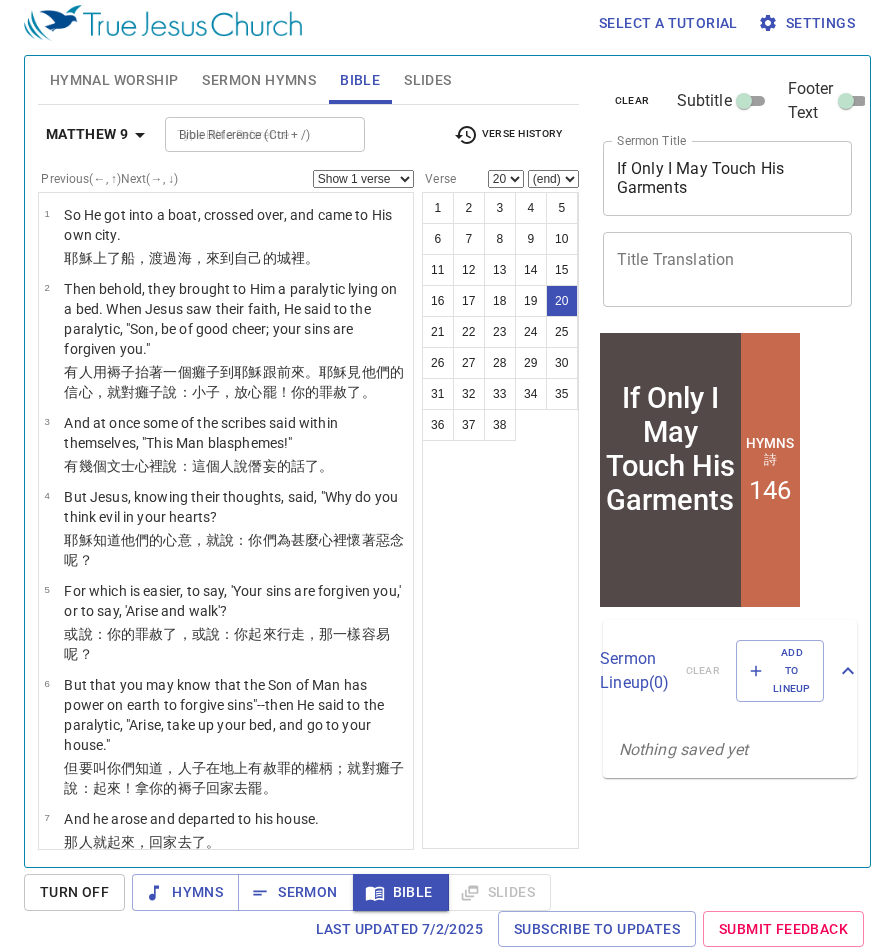 scroll, scrollTop: 1844, scrollLeft: 0, axis: vertical 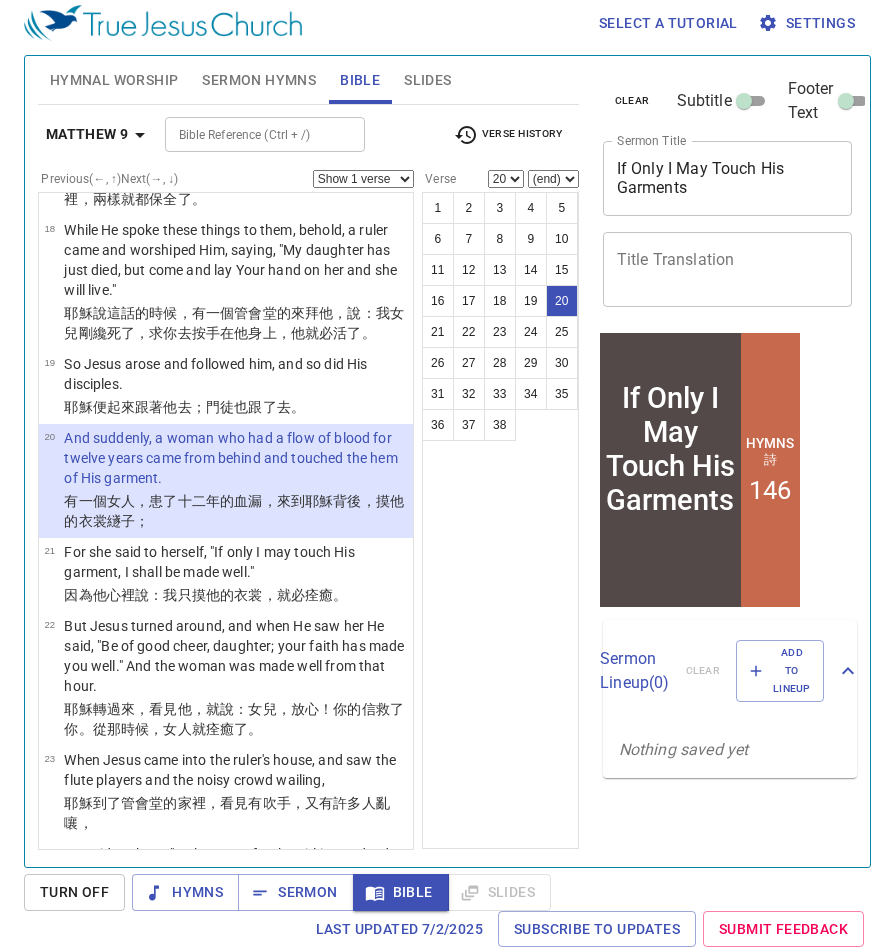 click on "And suddenly, a woman who had a flow of blood for twelve years came from behind and touched the hem of His garment." at bounding box center (235, 458) 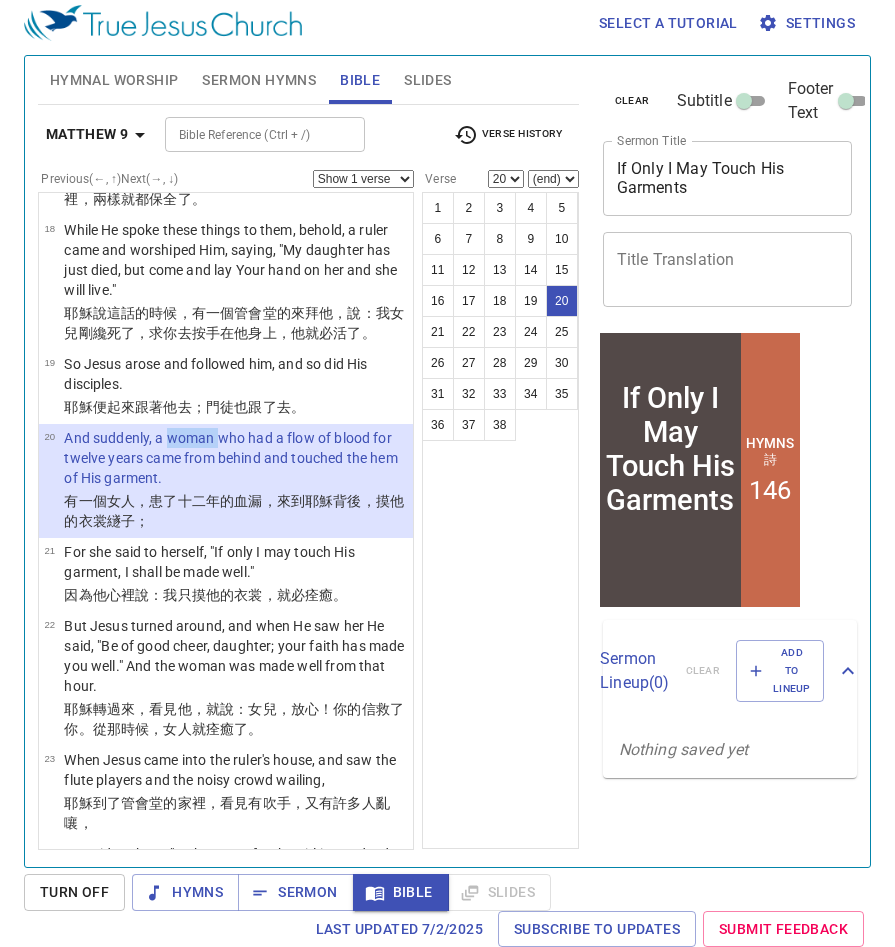 click on "And suddenly, a woman who had a flow of blood for twelve years came from behind and touched the hem of His garment." at bounding box center [235, 458] 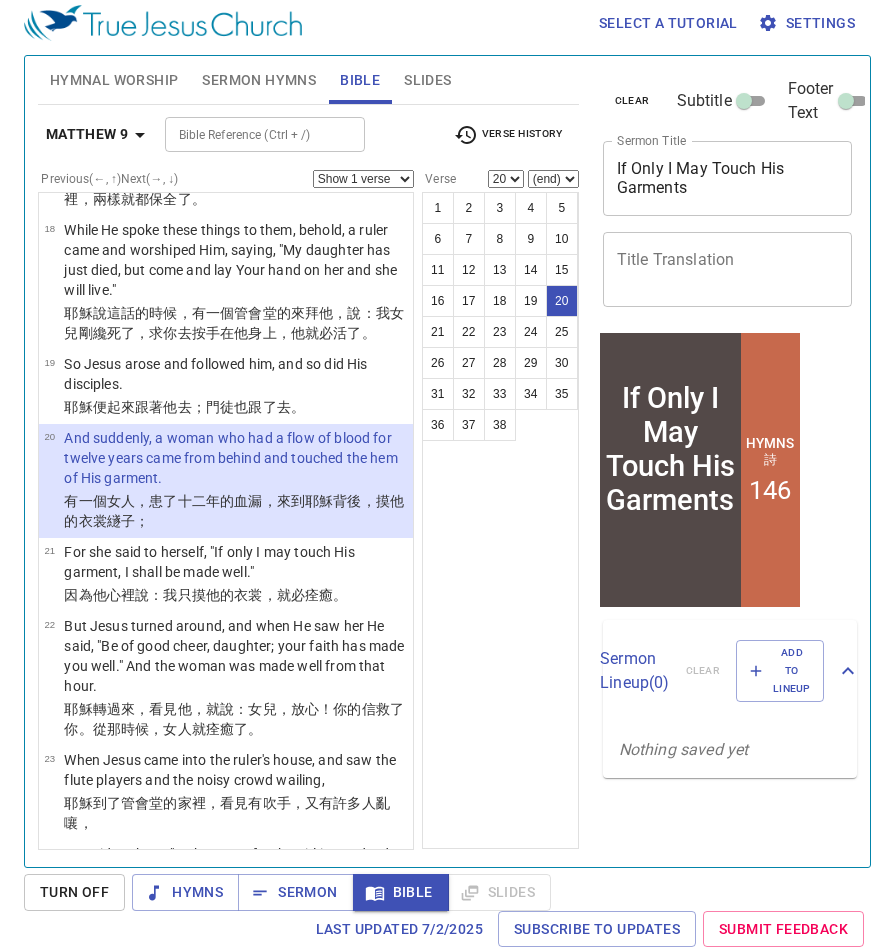 drag, startPoint x: 196, startPoint y: 484, endPoint x: 291, endPoint y: 501, distance: 96.50906 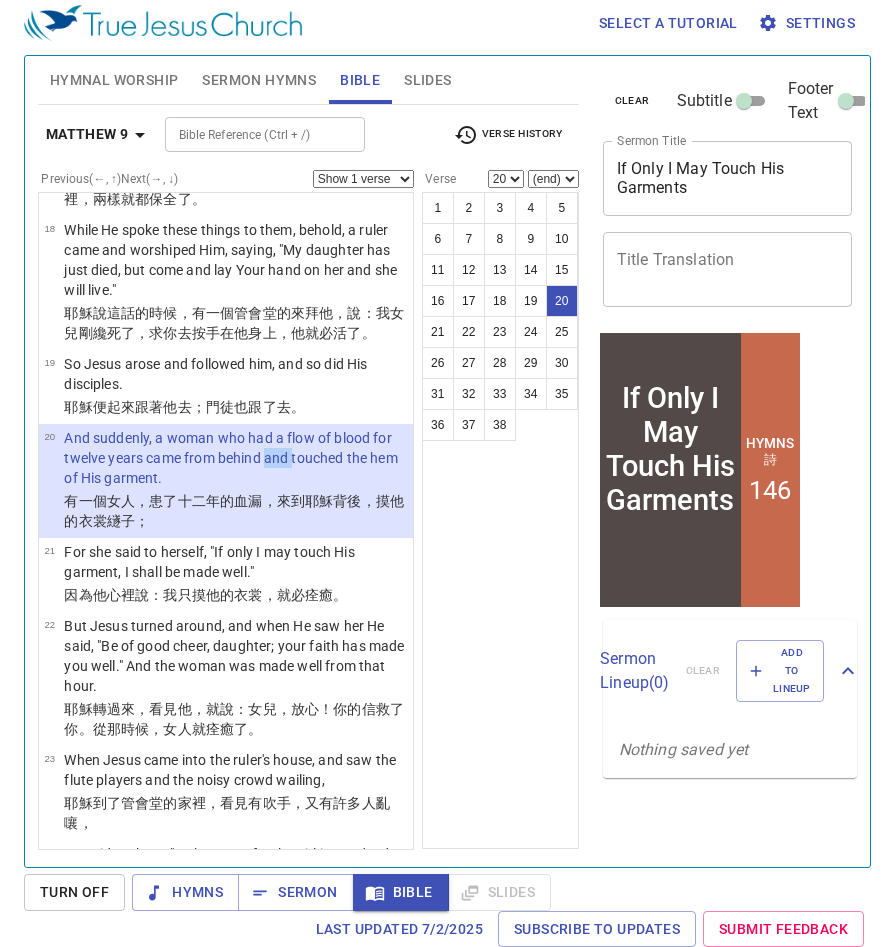 click on "And suddenly, a woman who had a flow of blood for twelve years came from behind and touched the hem of His garment." at bounding box center [235, 458] 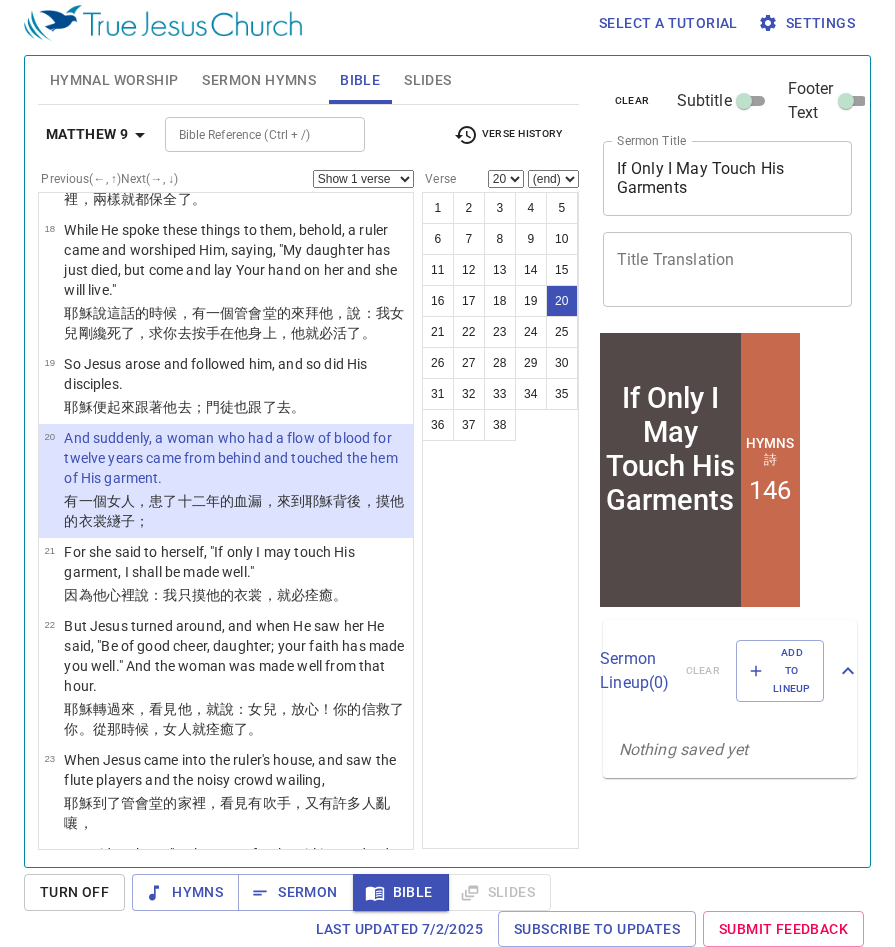 drag, startPoint x: 291, startPoint y: 501, endPoint x: 252, endPoint y: 496, distance: 39.319206 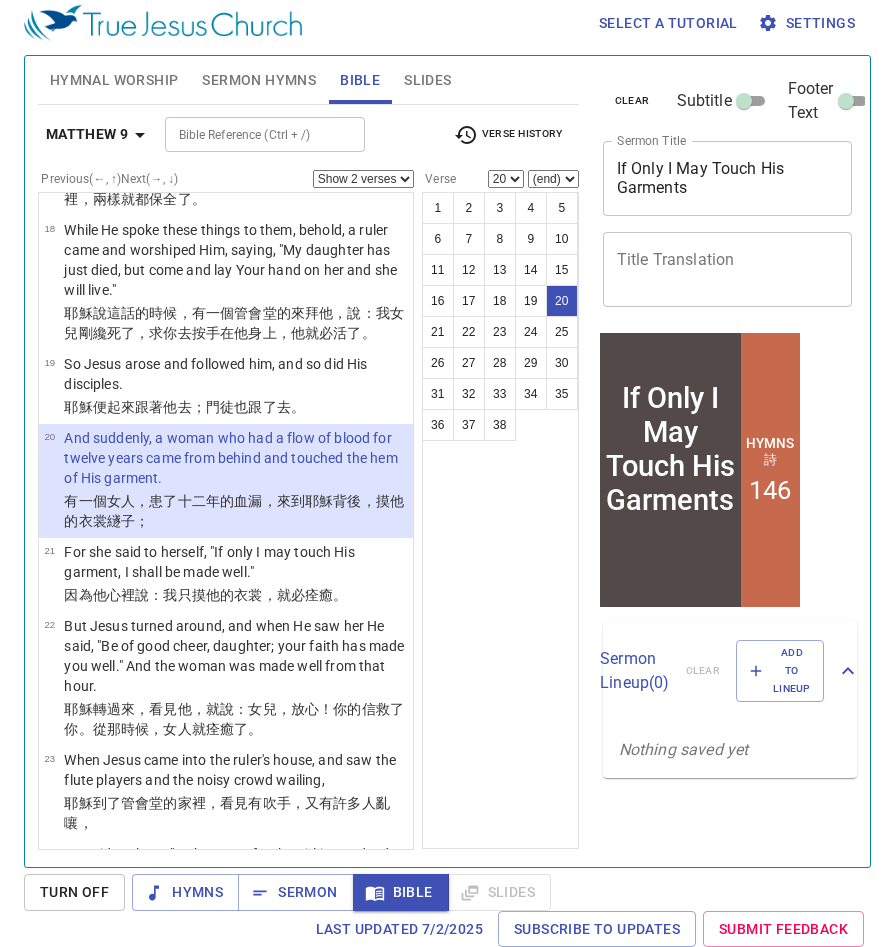click on "Show 1 verse Show 2 verses Show 3 verses Show 4 verses Show 5 verses" at bounding box center (363, 179) 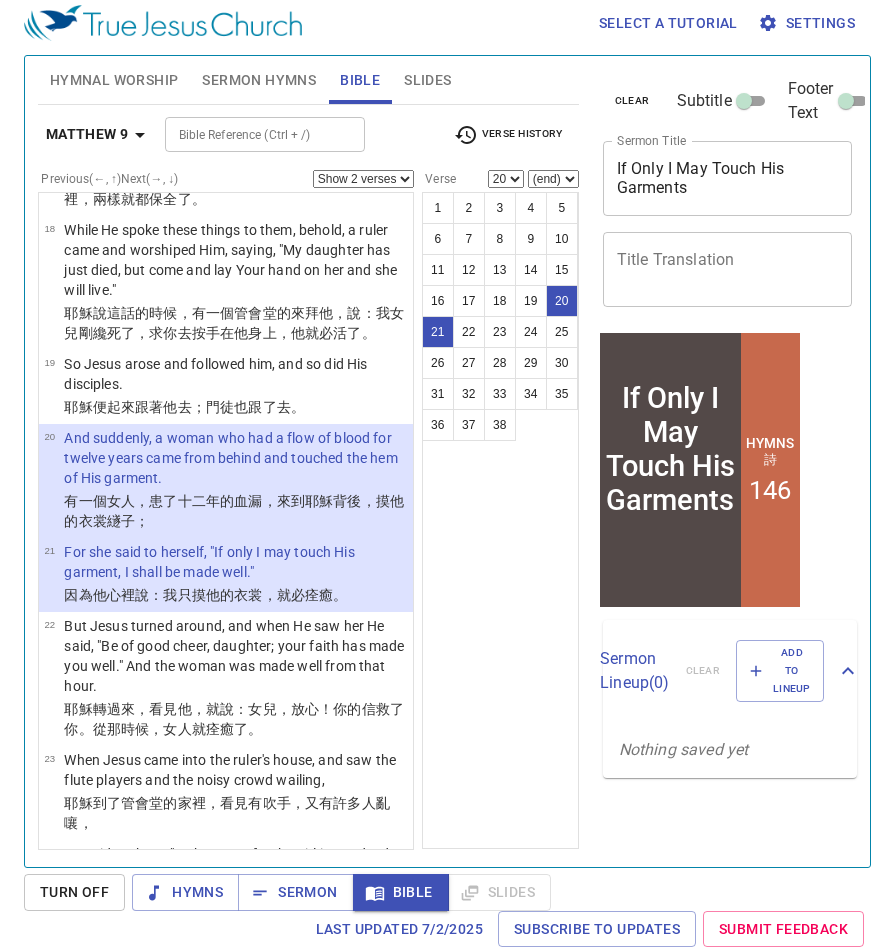 click on "Show 1 verse Show 2 verses Show 3 verses Show 4 verses Show 5 verses" at bounding box center (363, 179) 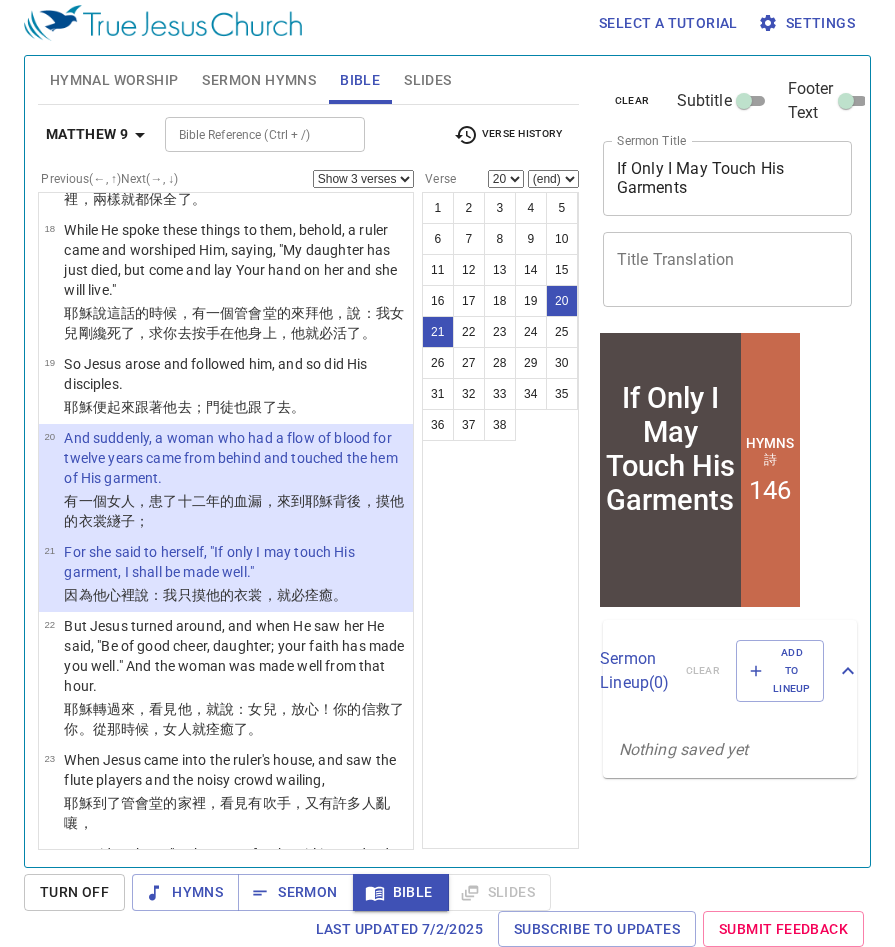click on "Show 1 verse Show 2 verses Show 3 verses Show 4 verses Show 5 verses" at bounding box center [363, 179] 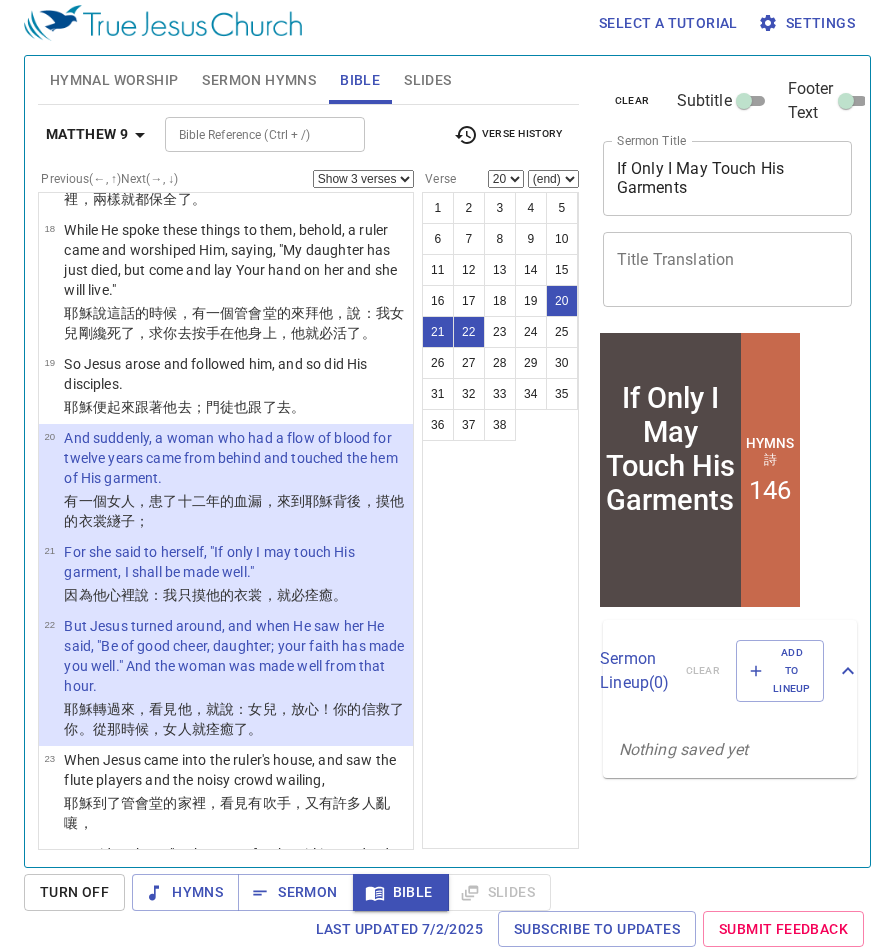 click on "Title Translation" at bounding box center [728, 269] 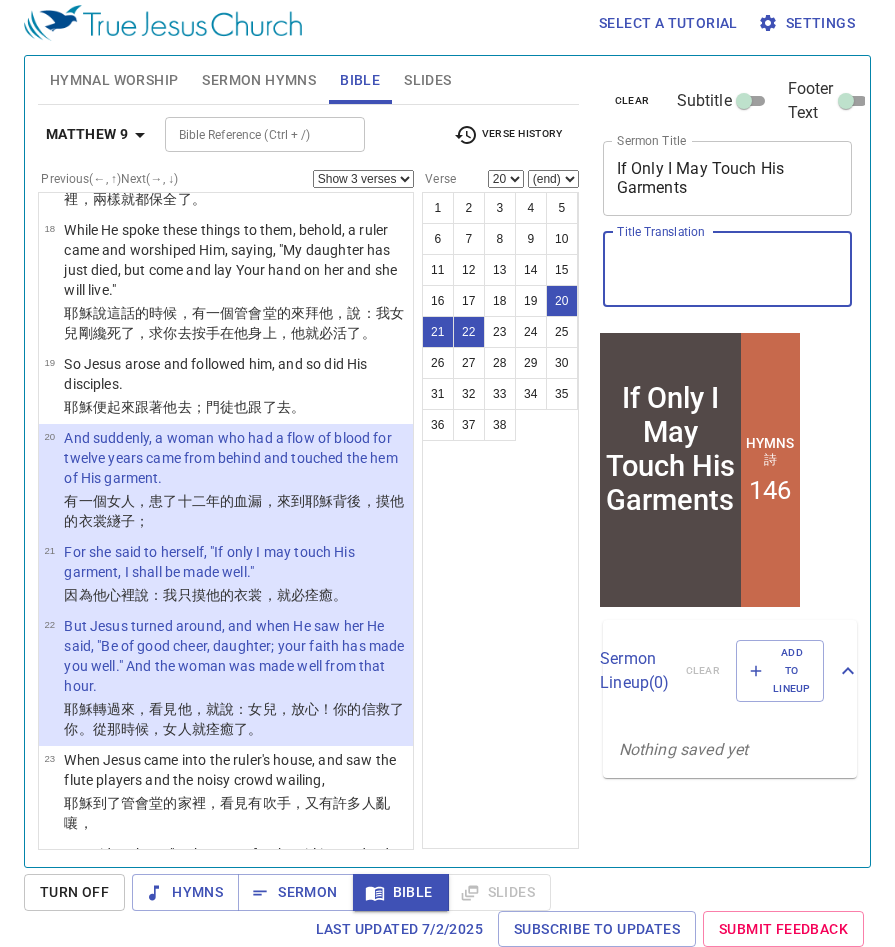 paste on "我只摸他的衣裳" 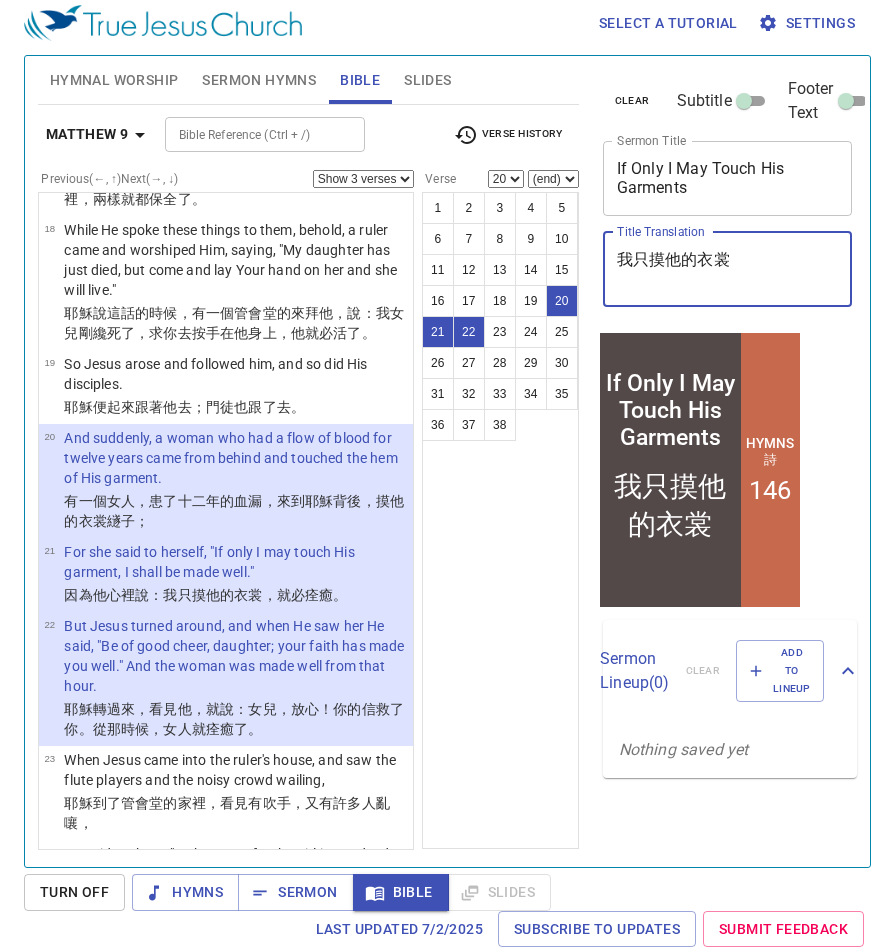 type on "我只摸他的衣裳" 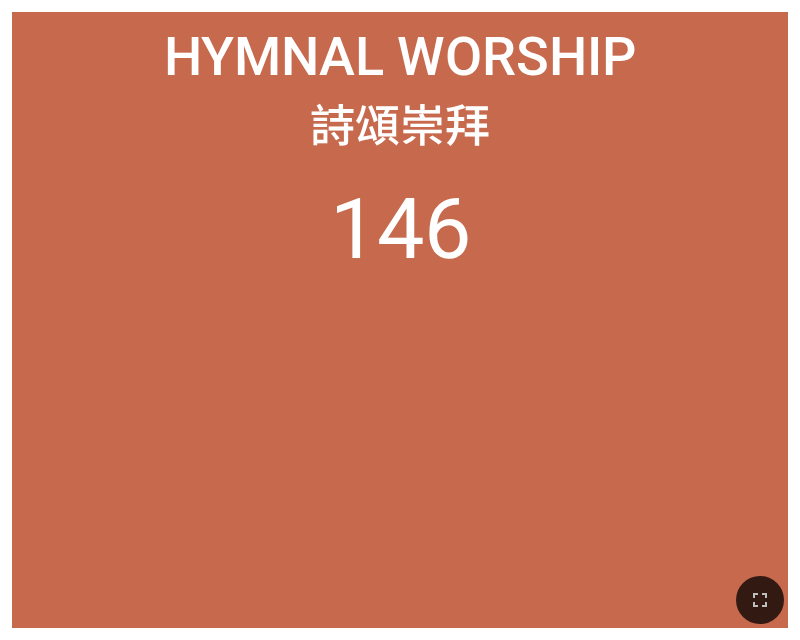 scroll, scrollTop: 0, scrollLeft: 0, axis: both 